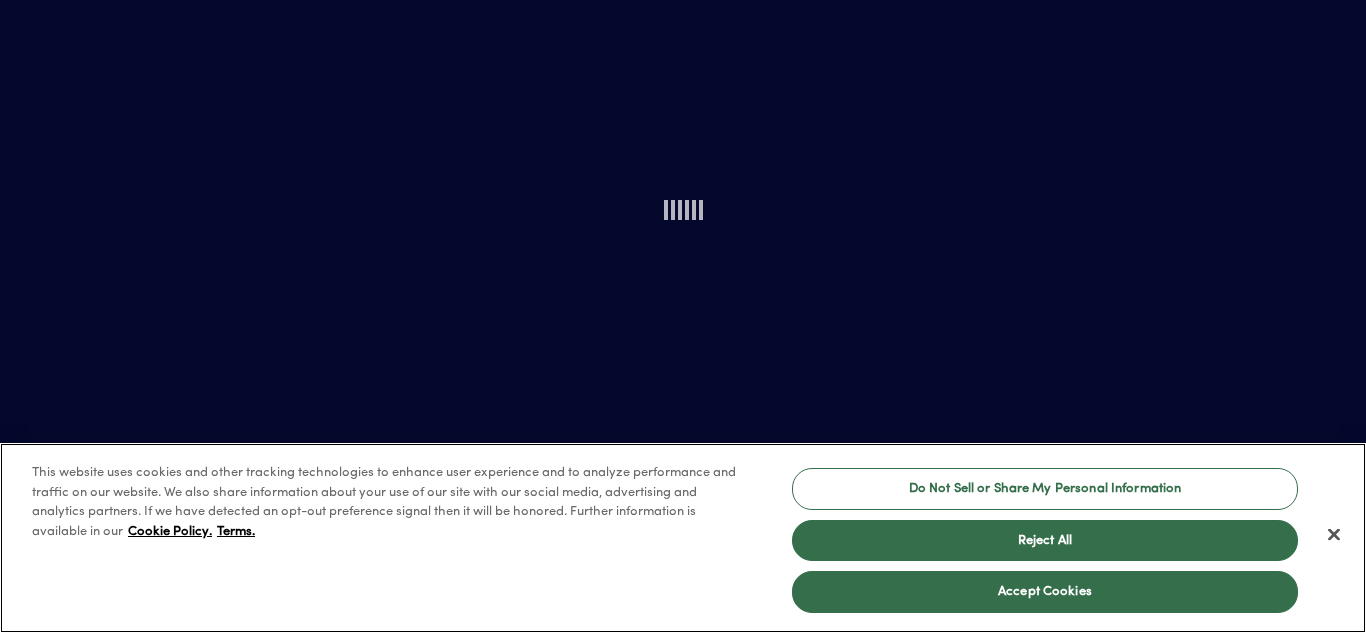 scroll, scrollTop: 0, scrollLeft: 0, axis: both 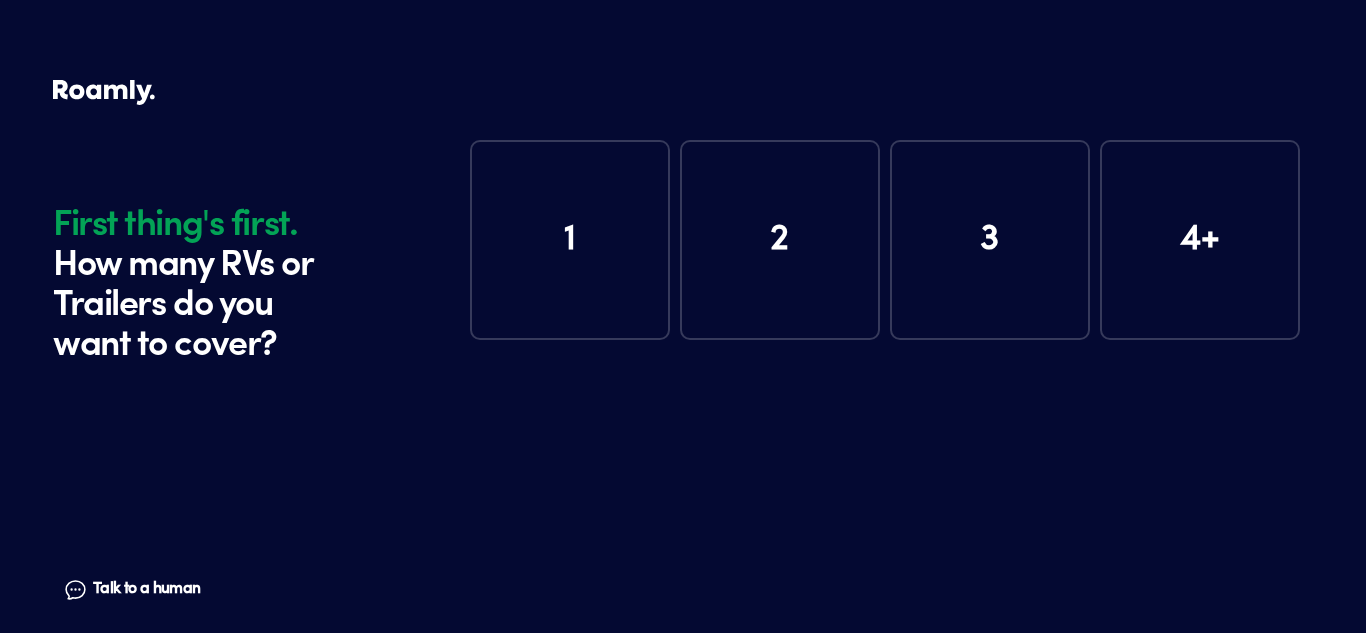 click on "1" at bounding box center (570, 240) 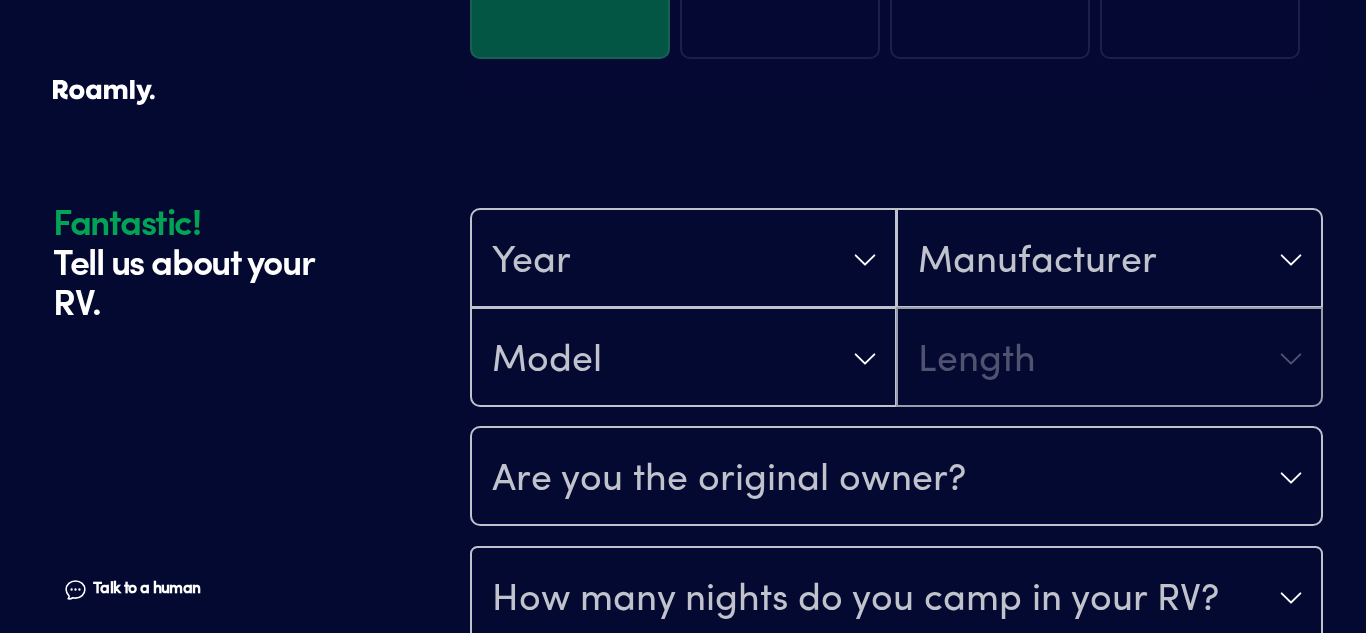 scroll, scrollTop: 390, scrollLeft: 0, axis: vertical 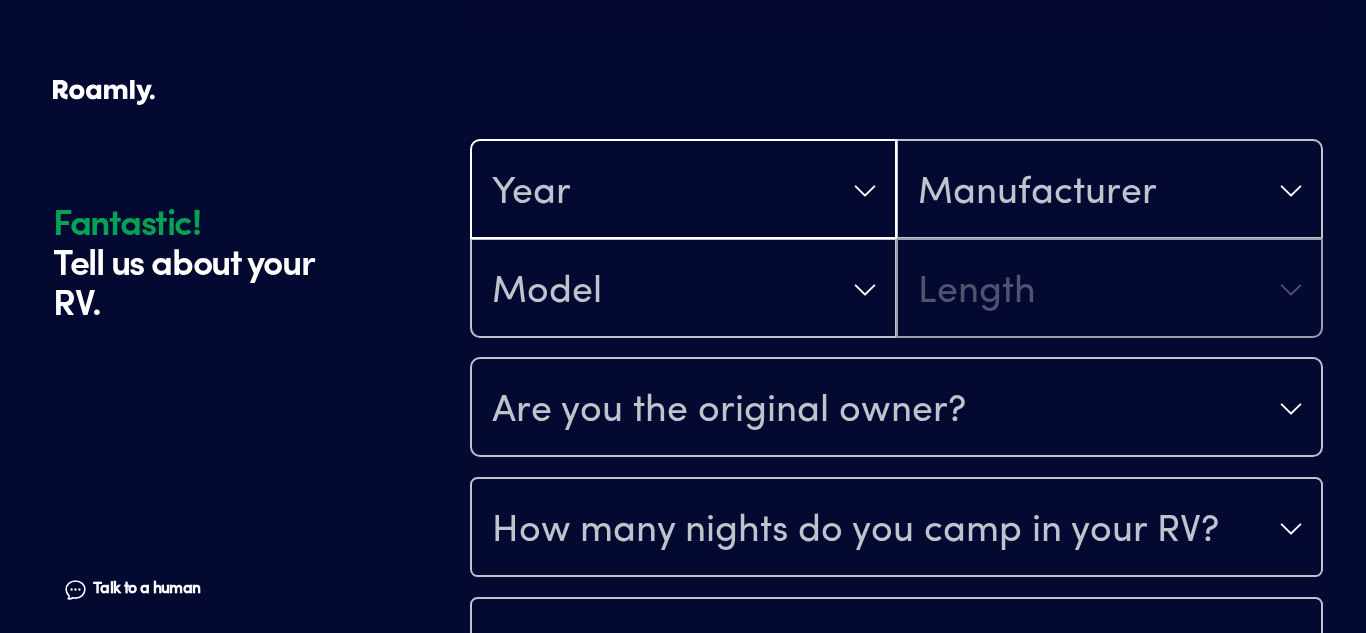 click on "Year" at bounding box center [683, 191] 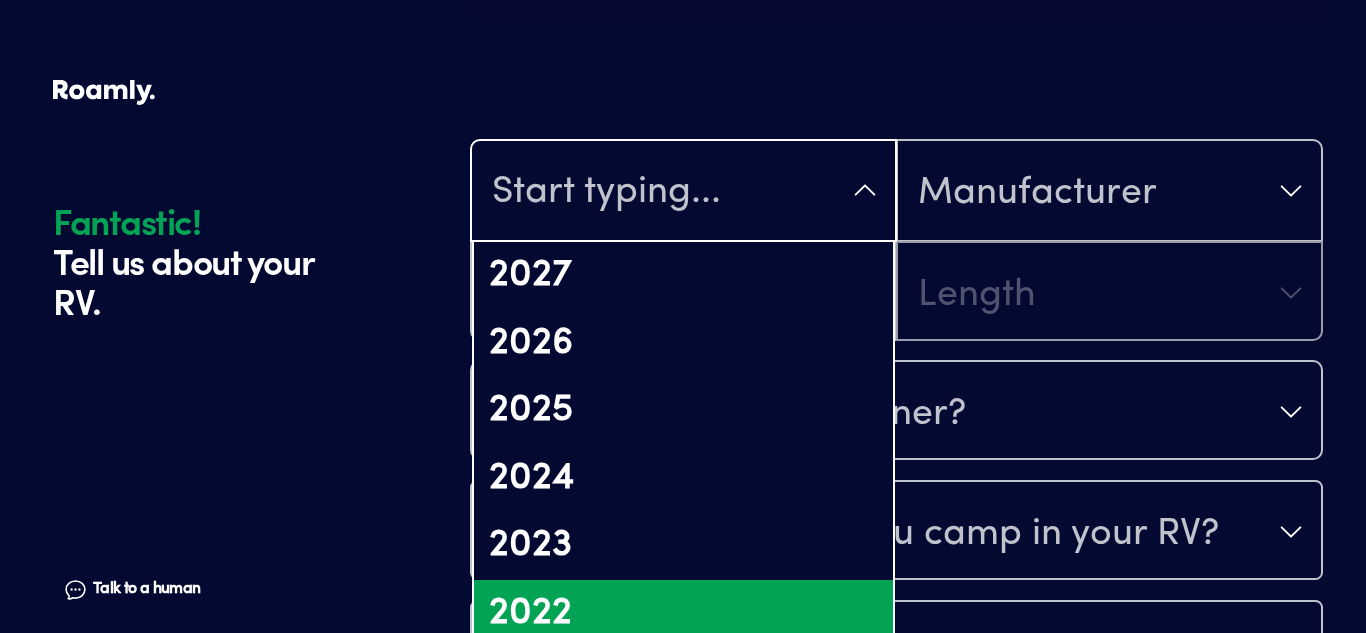 scroll, scrollTop: 495, scrollLeft: 0, axis: vertical 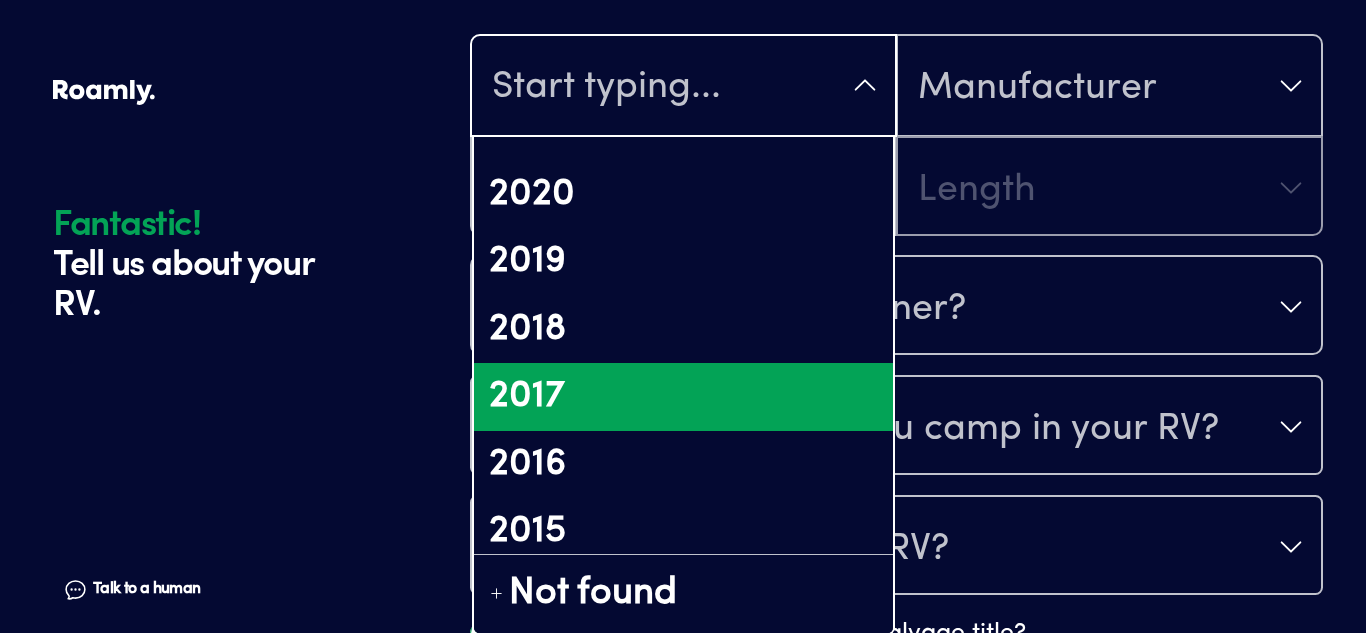 click on "2017" at bounding box center (683, 397) 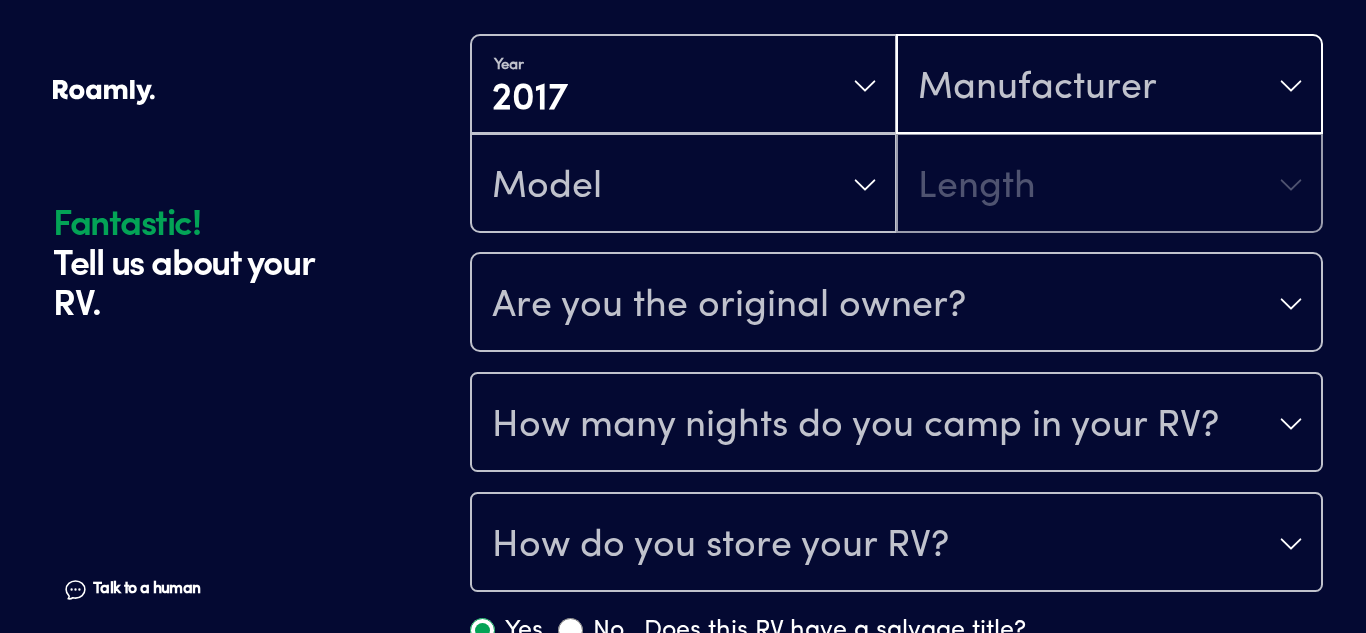 click on "Manufacturer" at bounding box center (1037, 88) 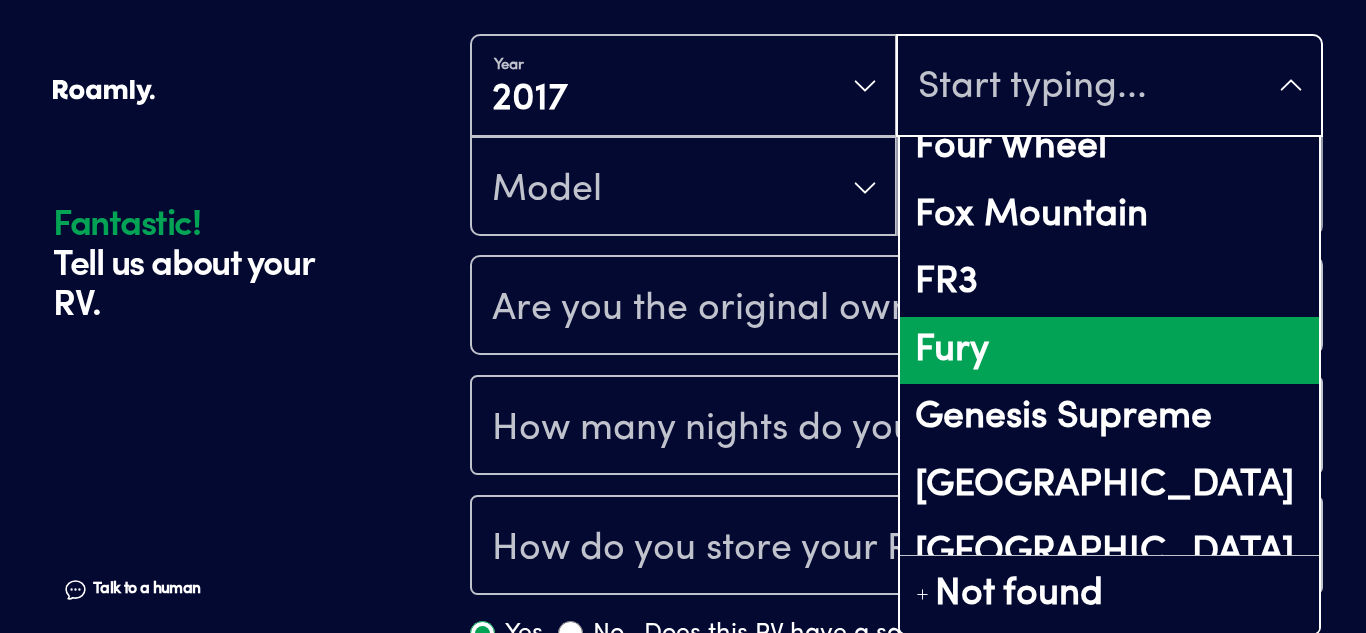 scroll, scrollTop: 5685, scrollLeft: 0, axis: vertical 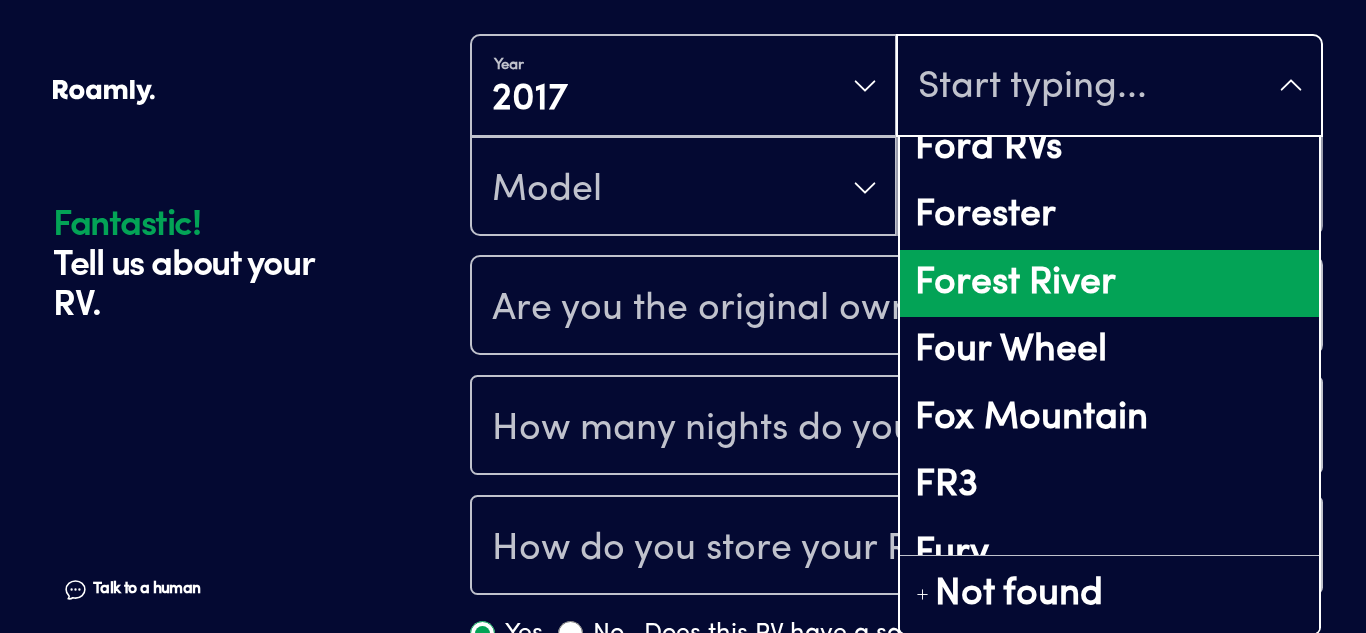 click on "Forest River" at bounding box center [1109, 284] 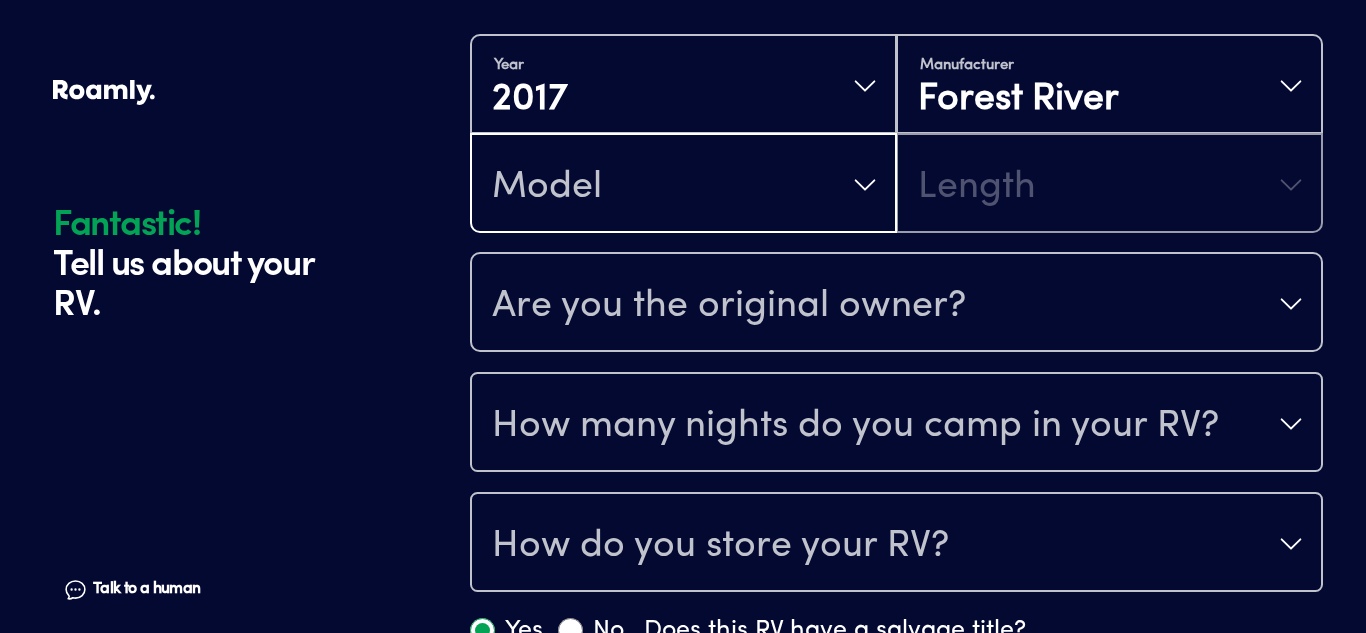 click on "Model" at bounding box center [683, 185] 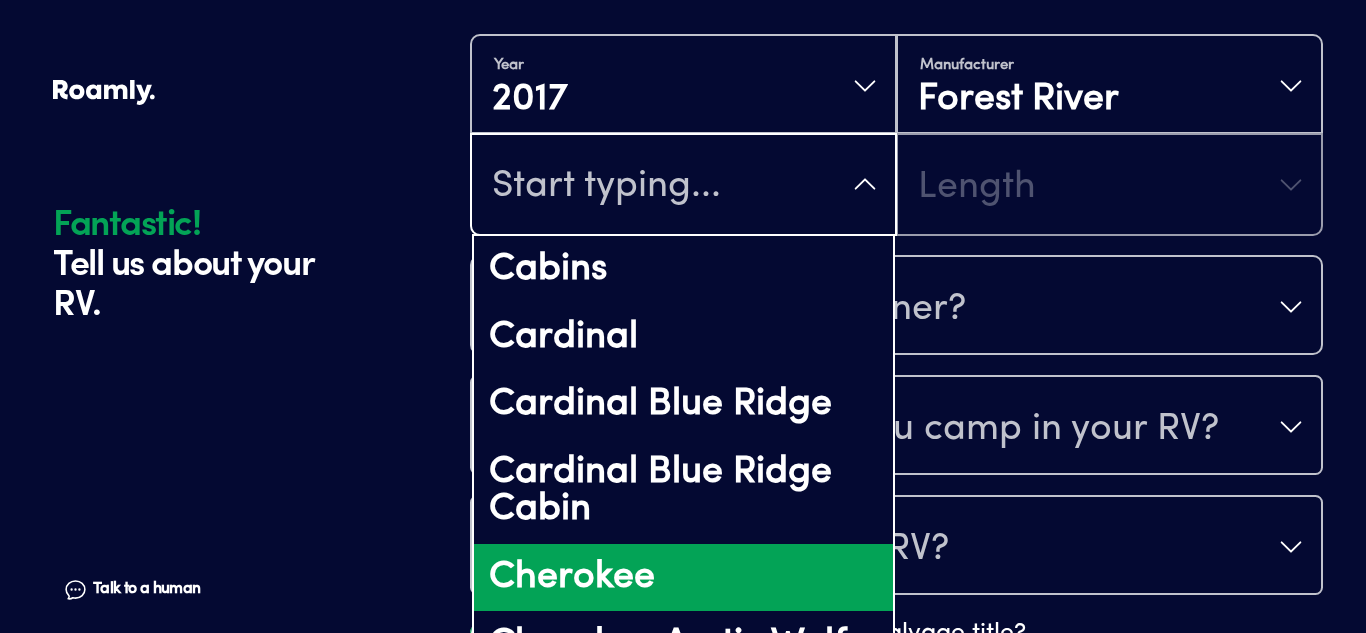 scroll, scrollTop: 594, scrollLeft: 0, axis: vertical 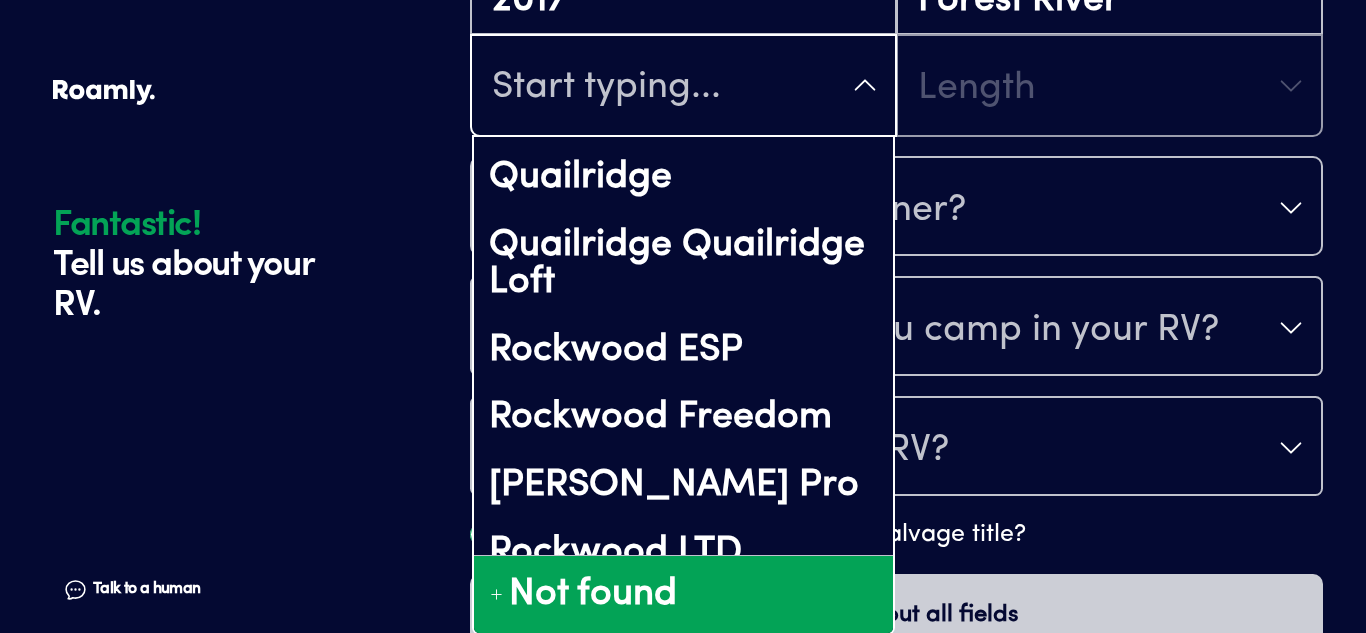click on "Not found" at bounding box center [683, 595] 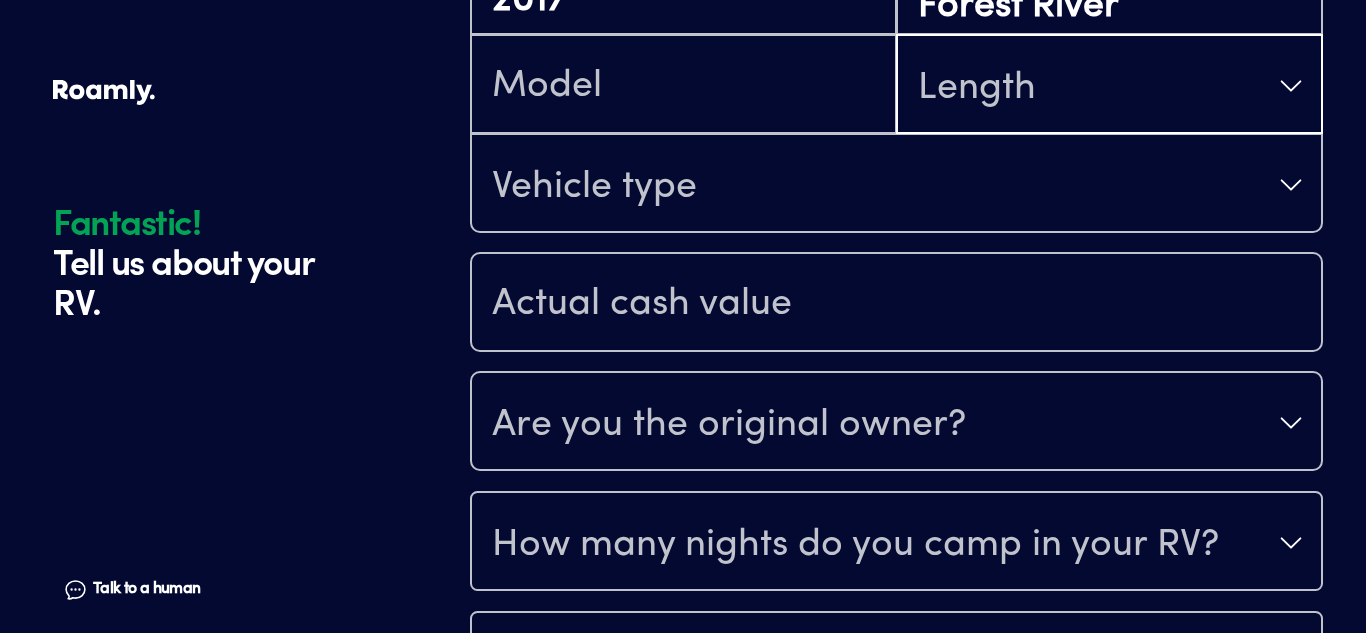 click on "Length" at bounding box center (977, 88) 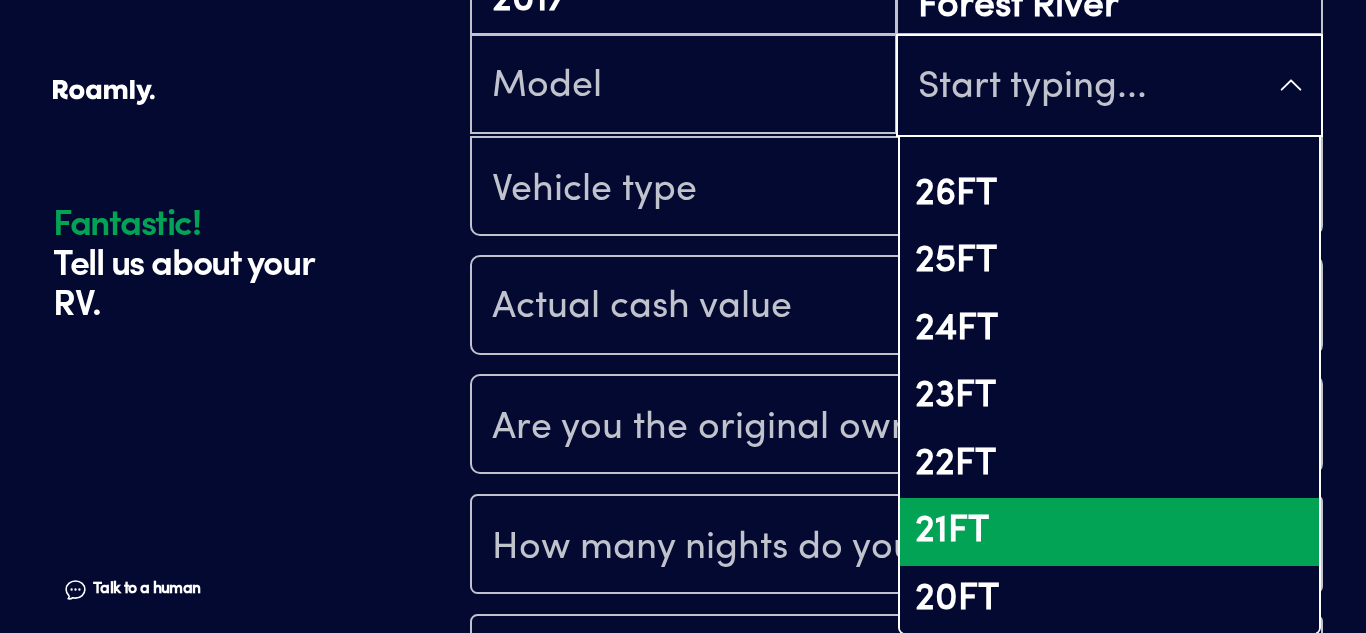 scroll, scrollTop: 1327, scrollLeft: 0, axis: vertical 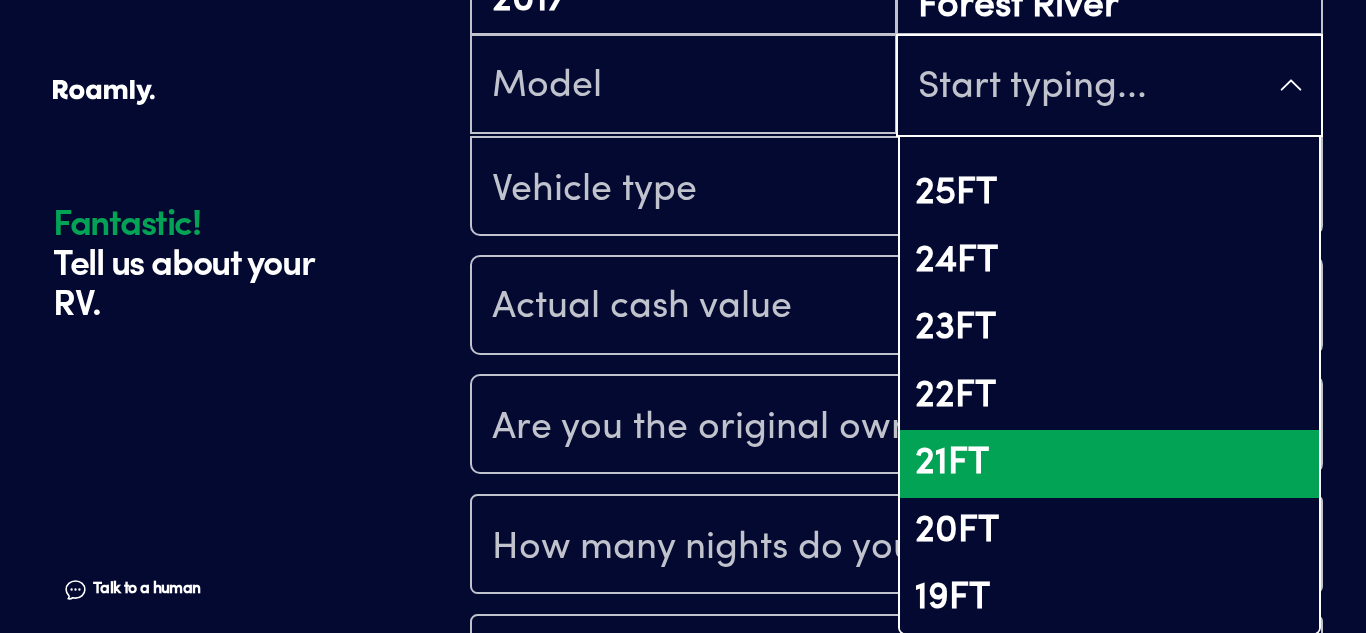 click on "21FT" at bounding box center [1109, 464] 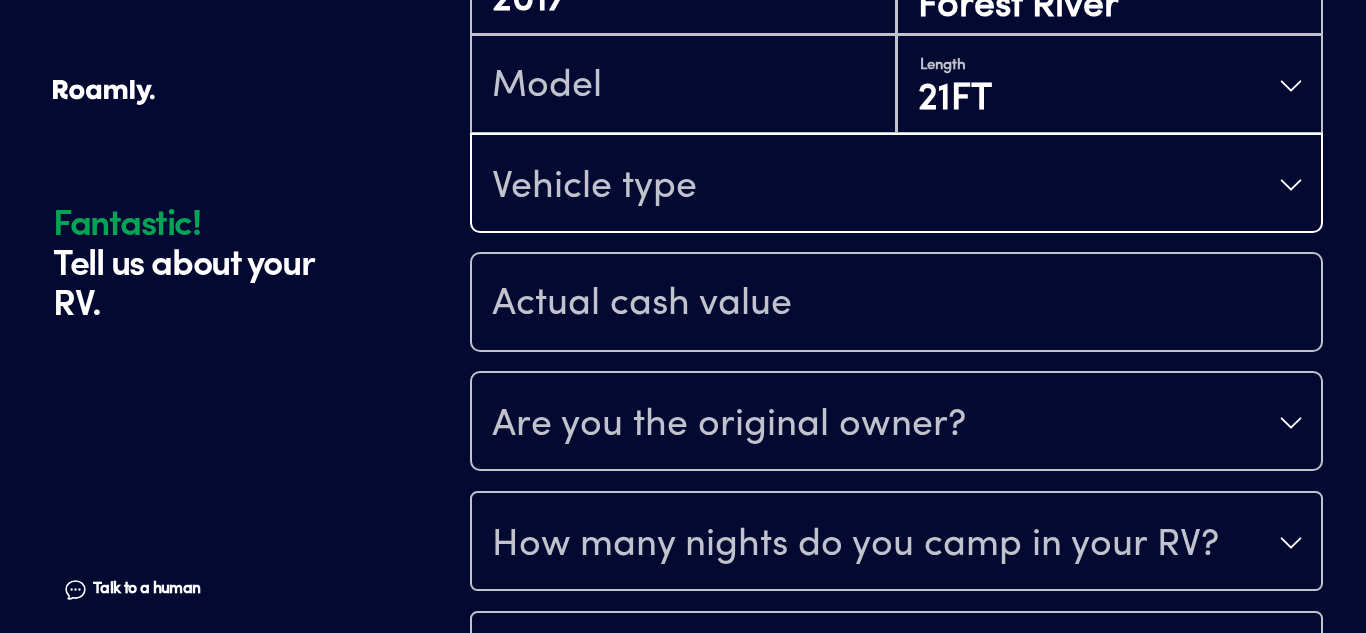 click on "Vehicle type" at bounding box center (896, 185) 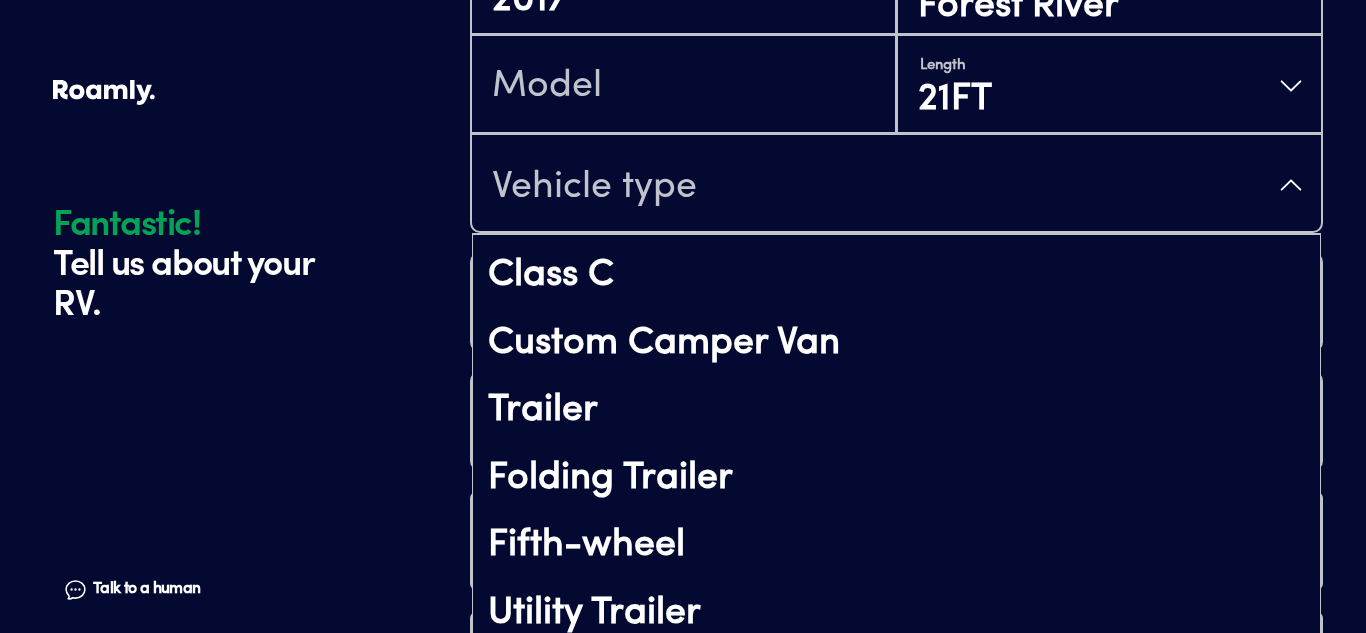 scroll, scrollTop: 185, scrollLeft: 0, axis: vertical 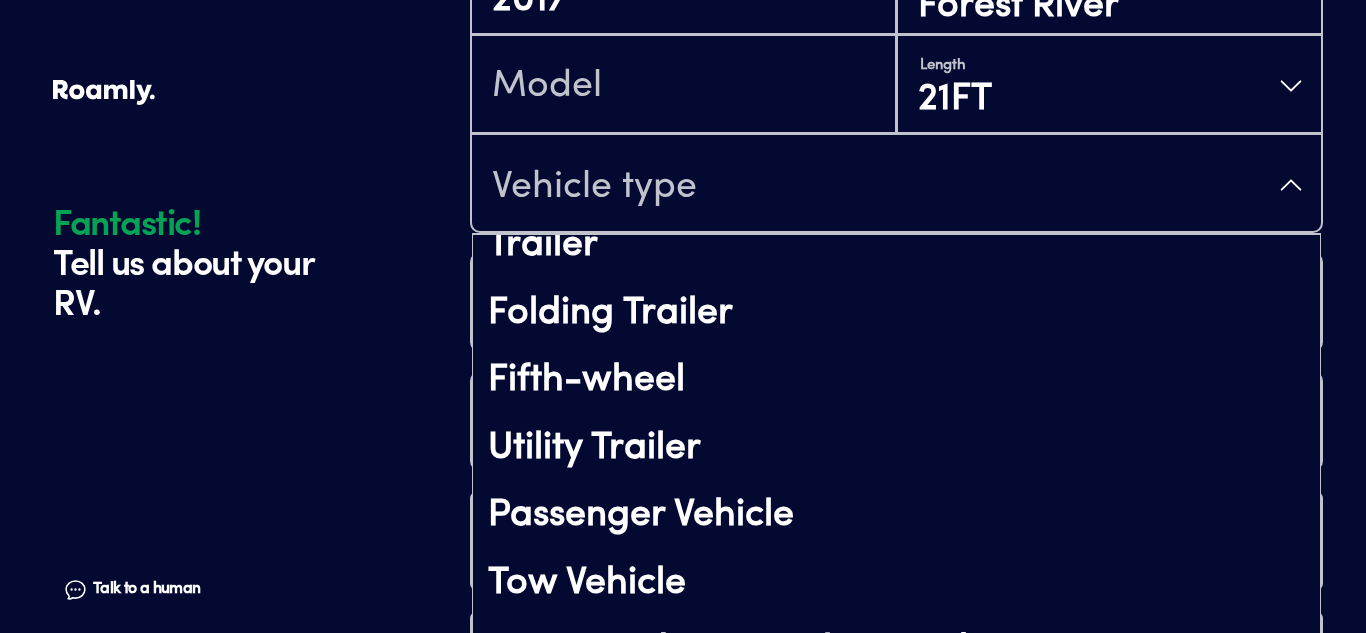 drag, startPoint x: 1317, startPoint y: 383, endPoint x: 1335, endPoint y: 604, distance: 221.73183 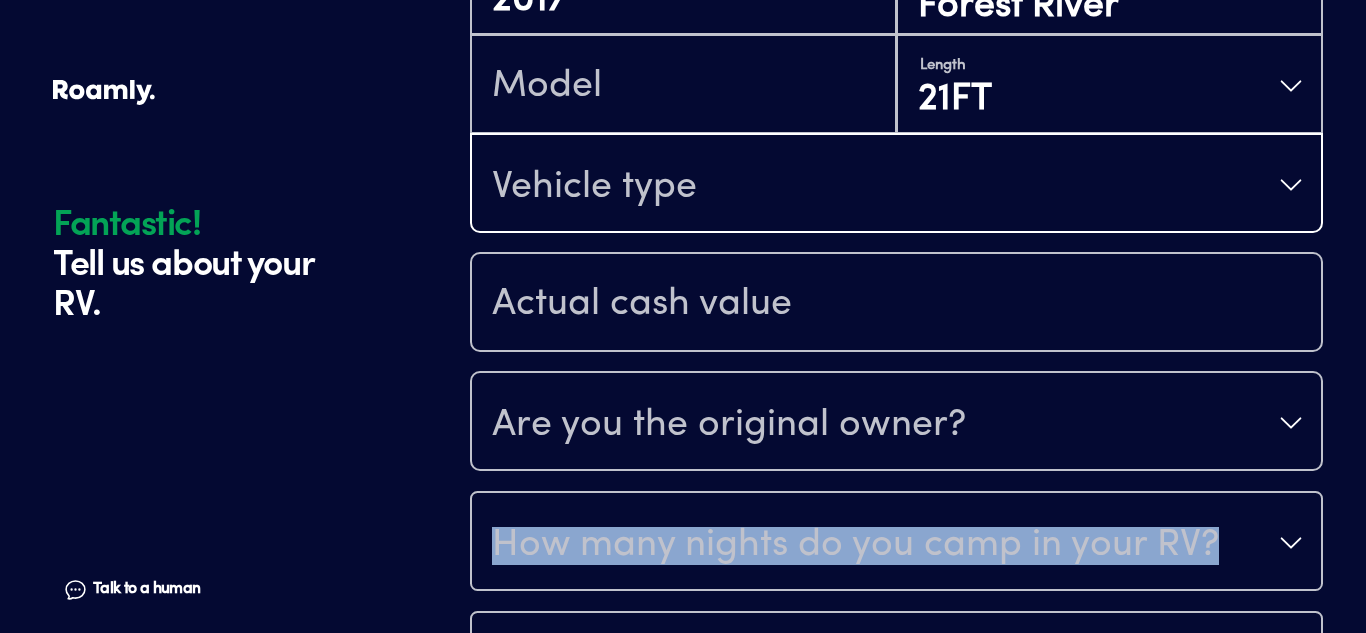 click on "Vehicle type" at bounding box center [896, 185] 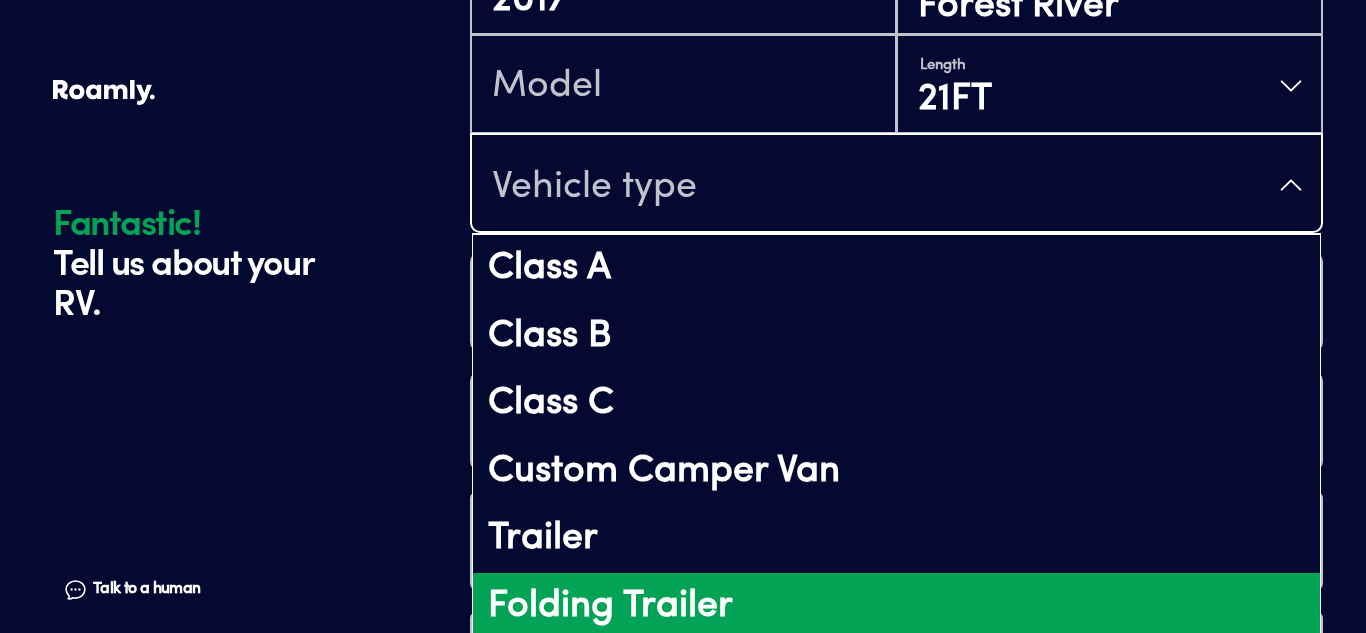 click on "Folding Trailer" at bounding box center [896, 607] 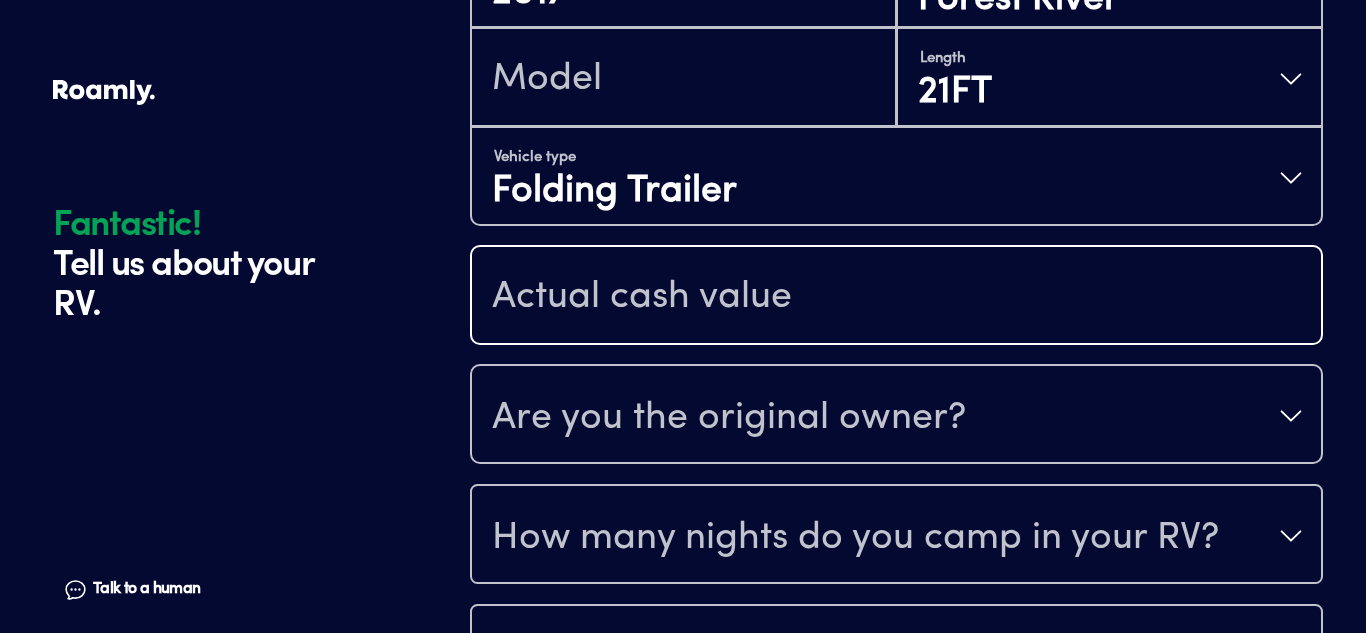 click at bounding box center [896, 297] 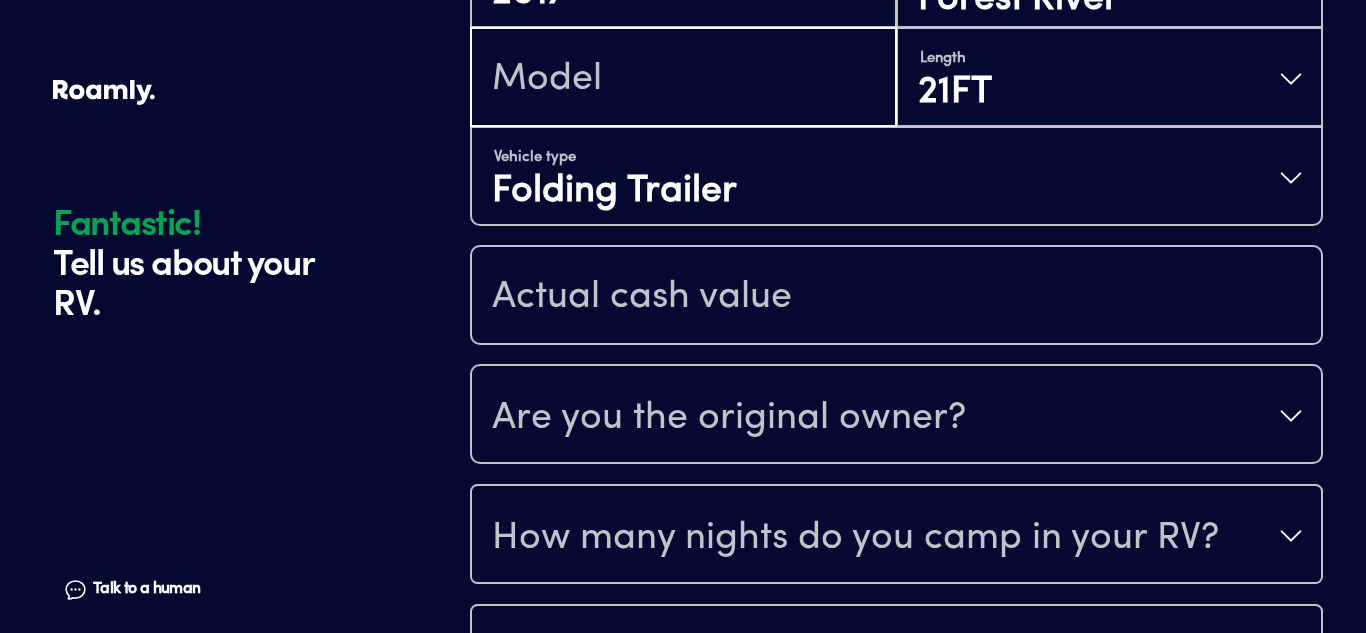 click at bounding box center [683, 79] 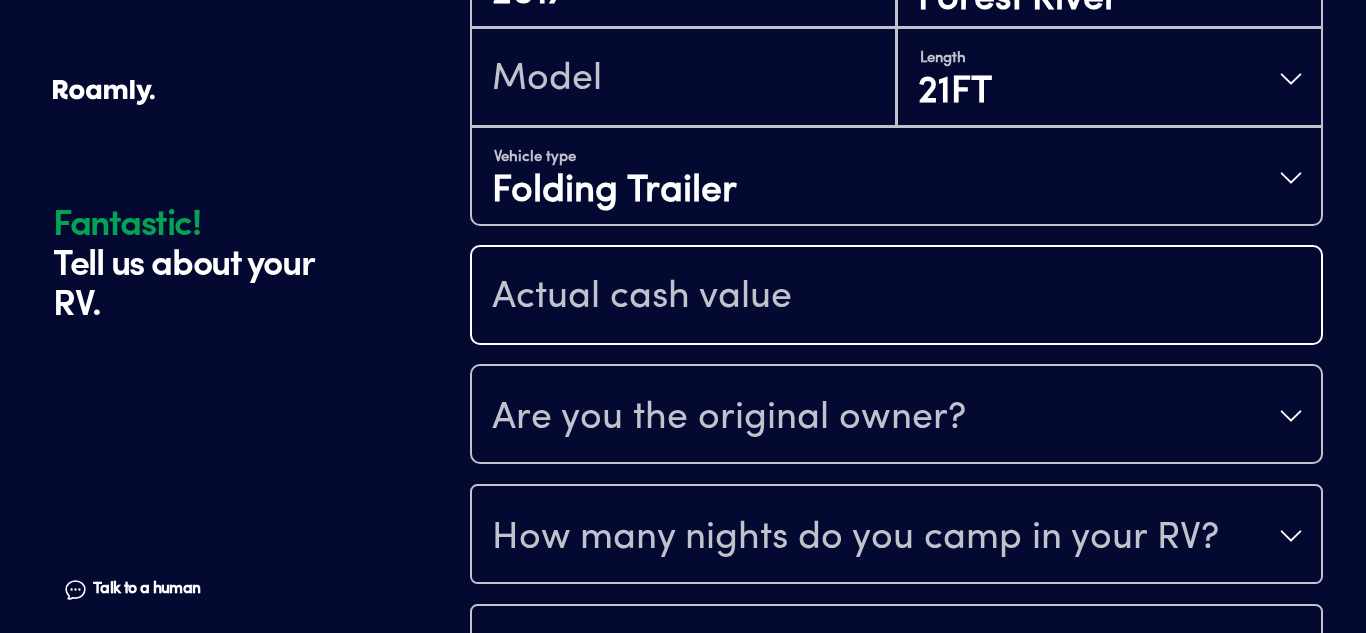 click at bounding box center (896, 297) 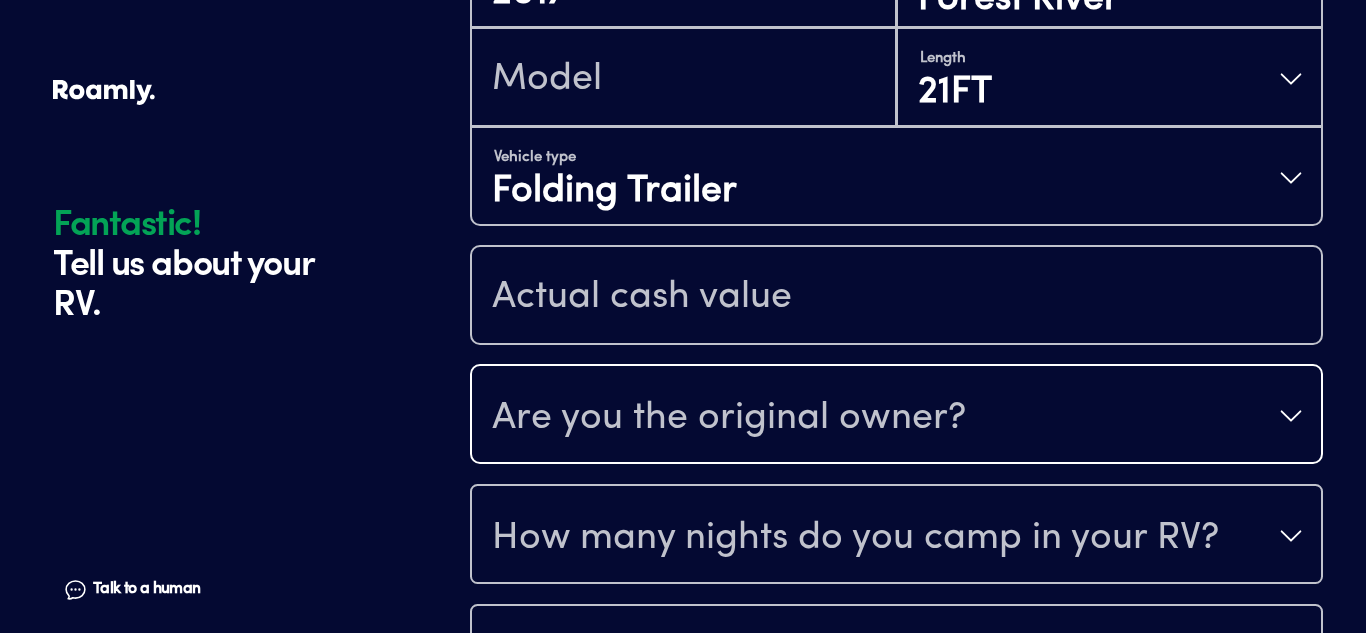 click on "Are you the original owner?" at bounding box center (729, 418) 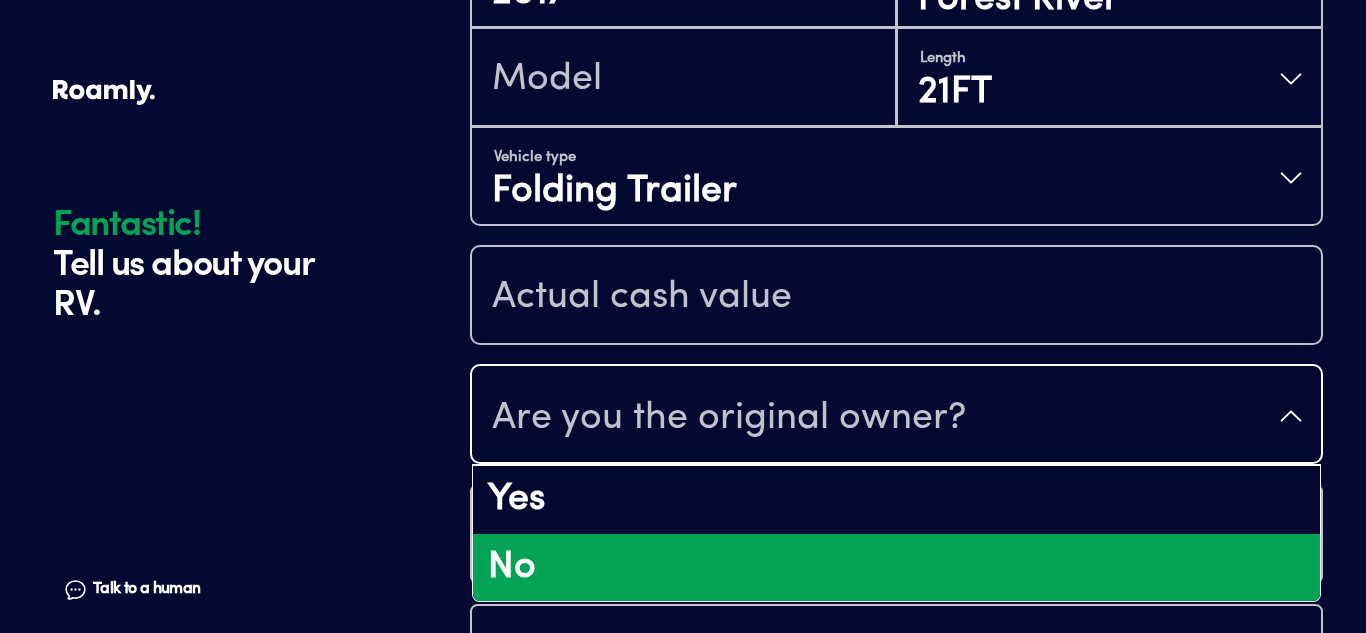 click on "No" at bounding box center (896, 568) 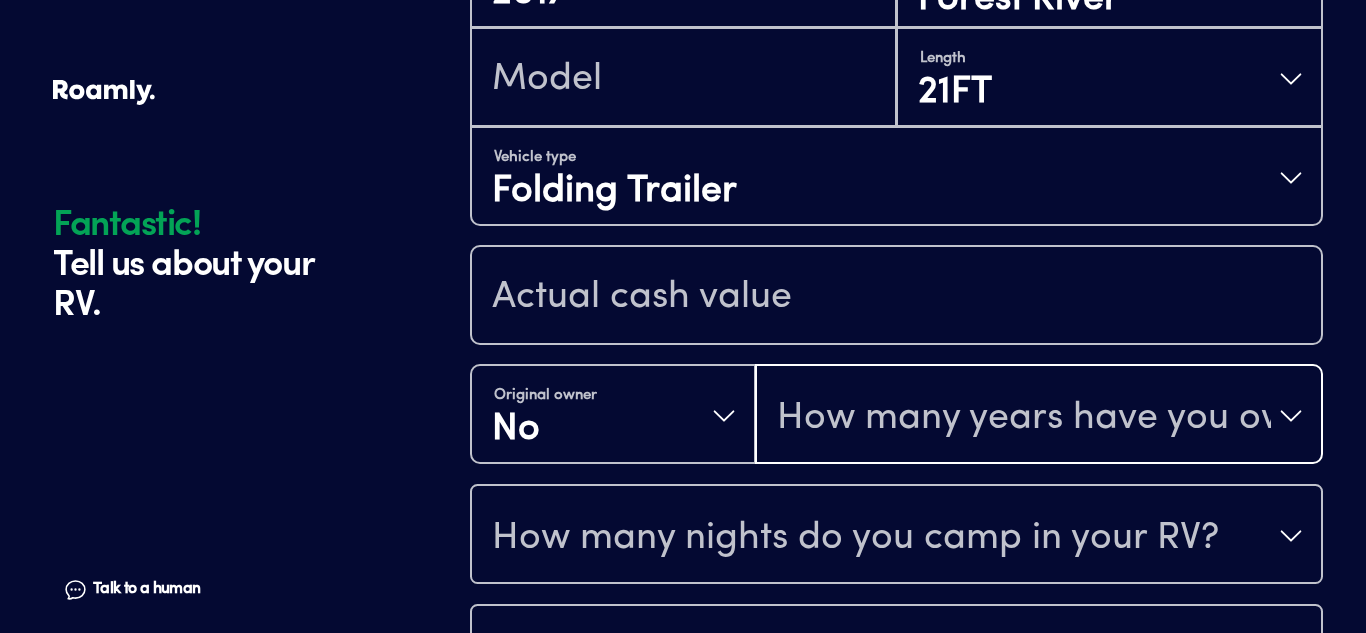 click on "How many years have you owned it?" at bounding box center (1024, 418) 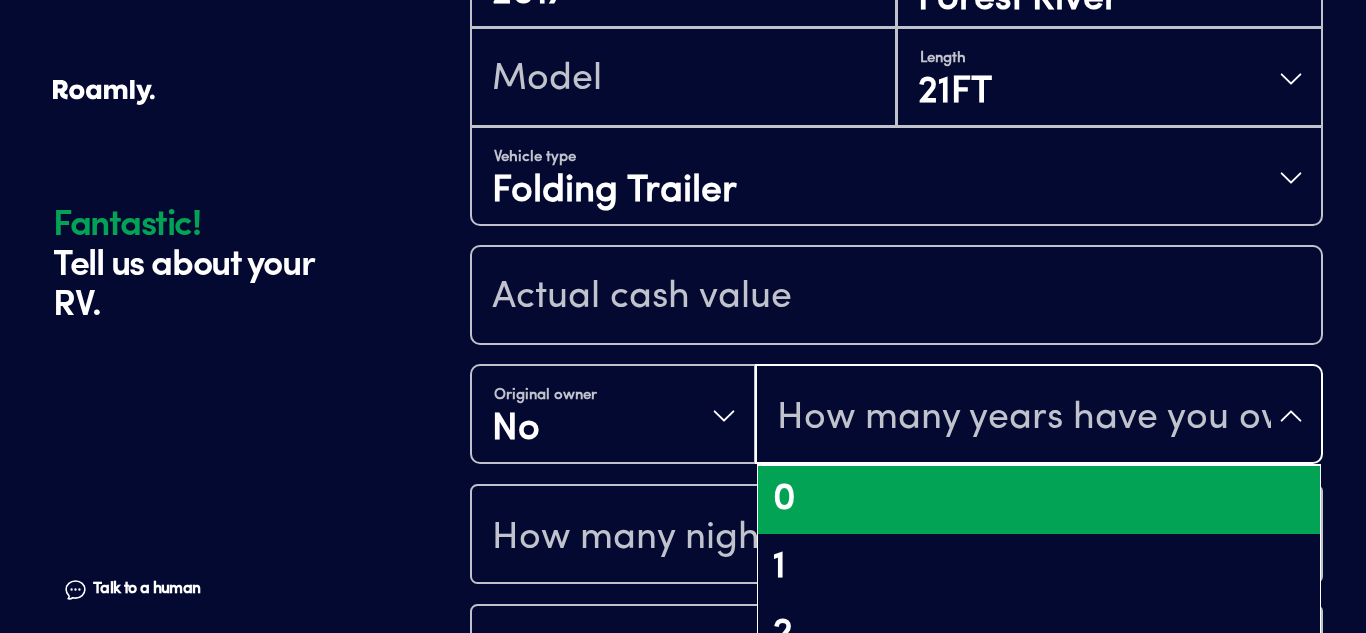 click on "0" at bounding box center (1039, 500) 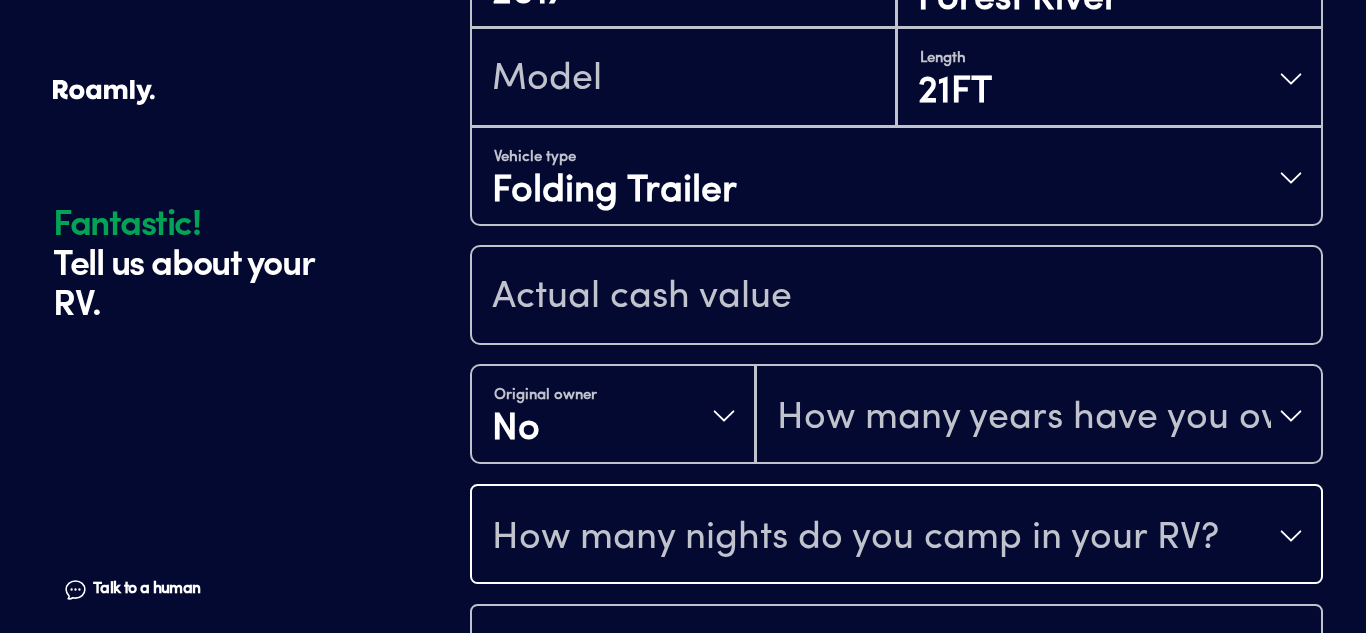 click on "How many nights do you camp in your RV?" at bounding box center (855, 538) 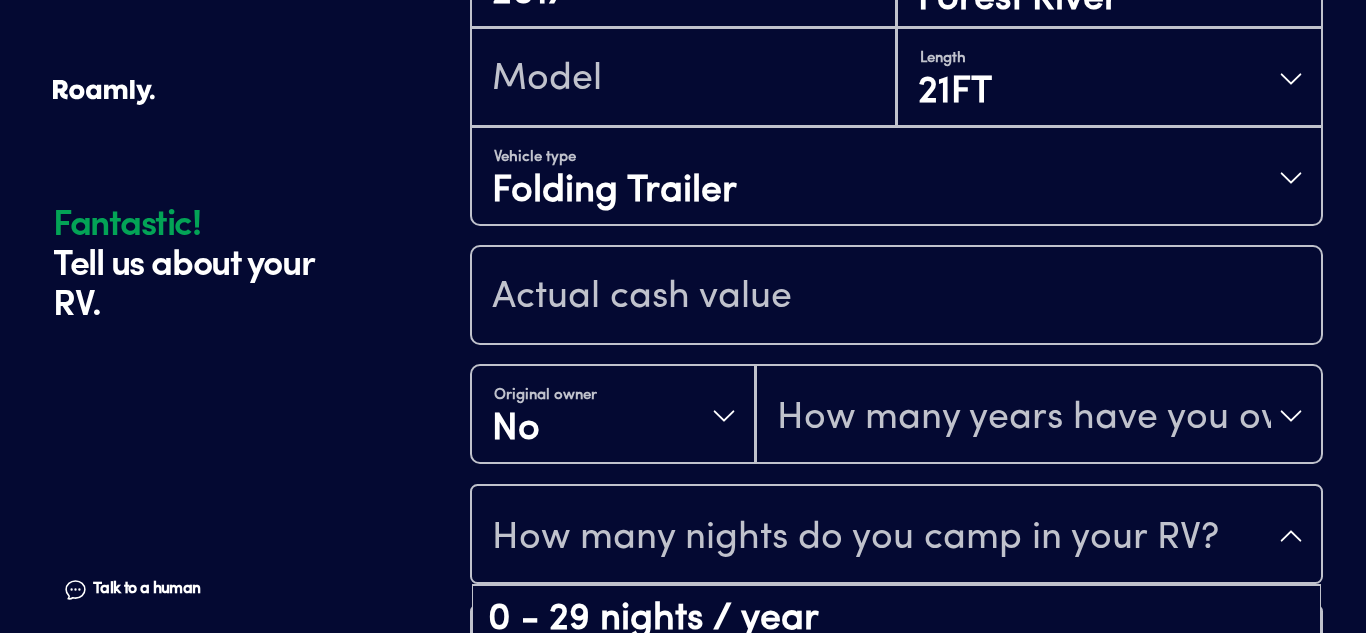 click on "Fantastic! Tell us about your RV. Talk to a human Chat 1 2 3 4+ Edit How many RVs or Trailers do you want to cover? Fantastic! Tell us about your RV. Talk to a human Chat Year [DATE] Make Forest River Length 21FT Vehicle type Folding Trailer Original owner No How many years have you owned it? How many nights do you camp in your RV? 0 - 29 nights / year 30 - 89 nights / year 90 - 149 nights / year 150-365 nights / year It's your primary residence How do you store your RV? Yes No Does this RV have a salvage title? Please fill out all fields" at bounding box center [683, 146] 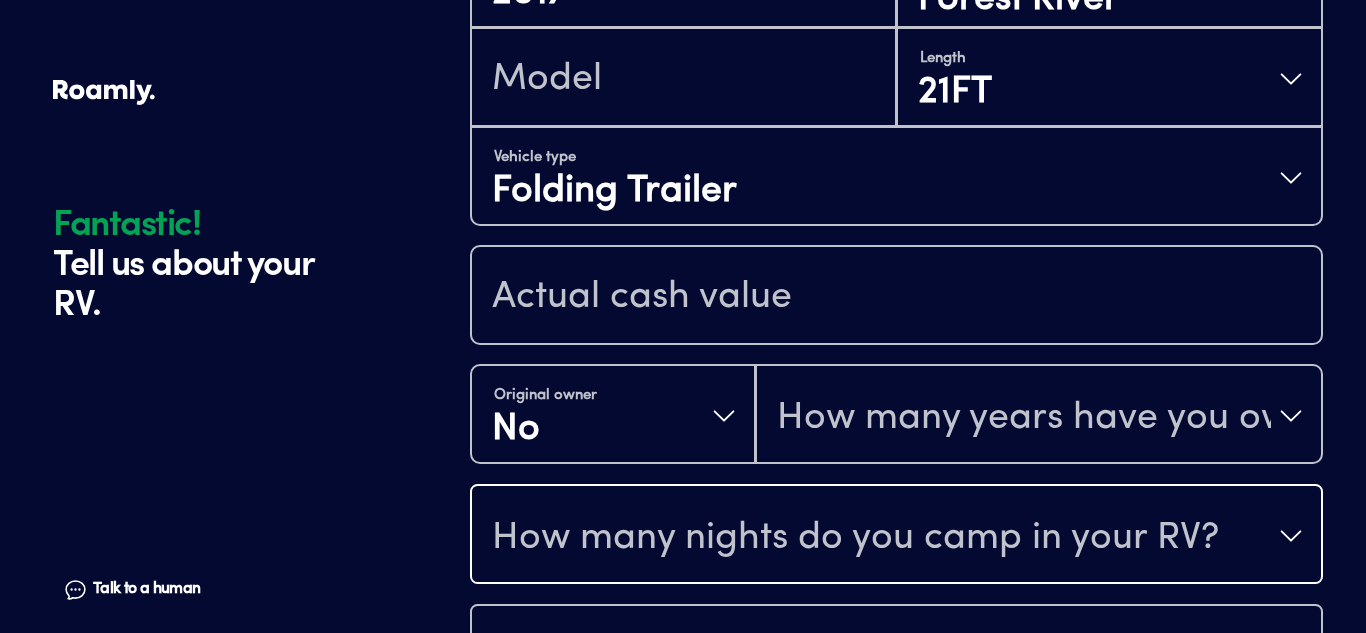 type 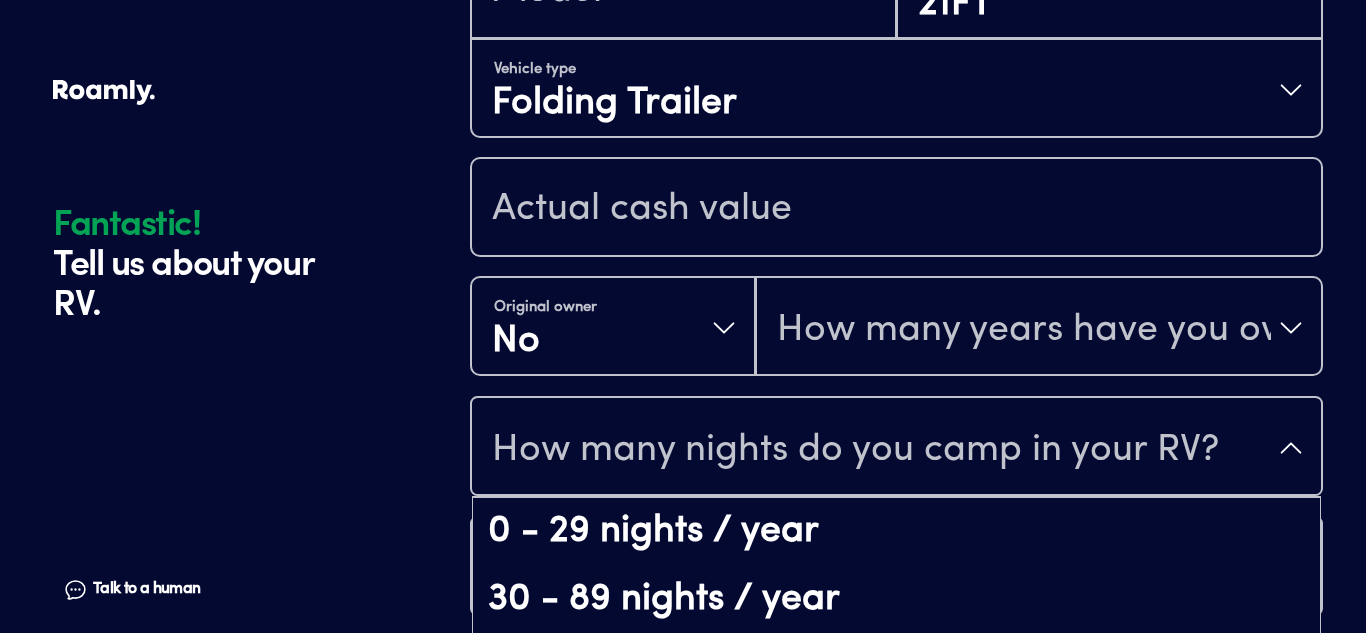 scroll, scrollTop: 757, scrollLeft: 0, axis: vertical 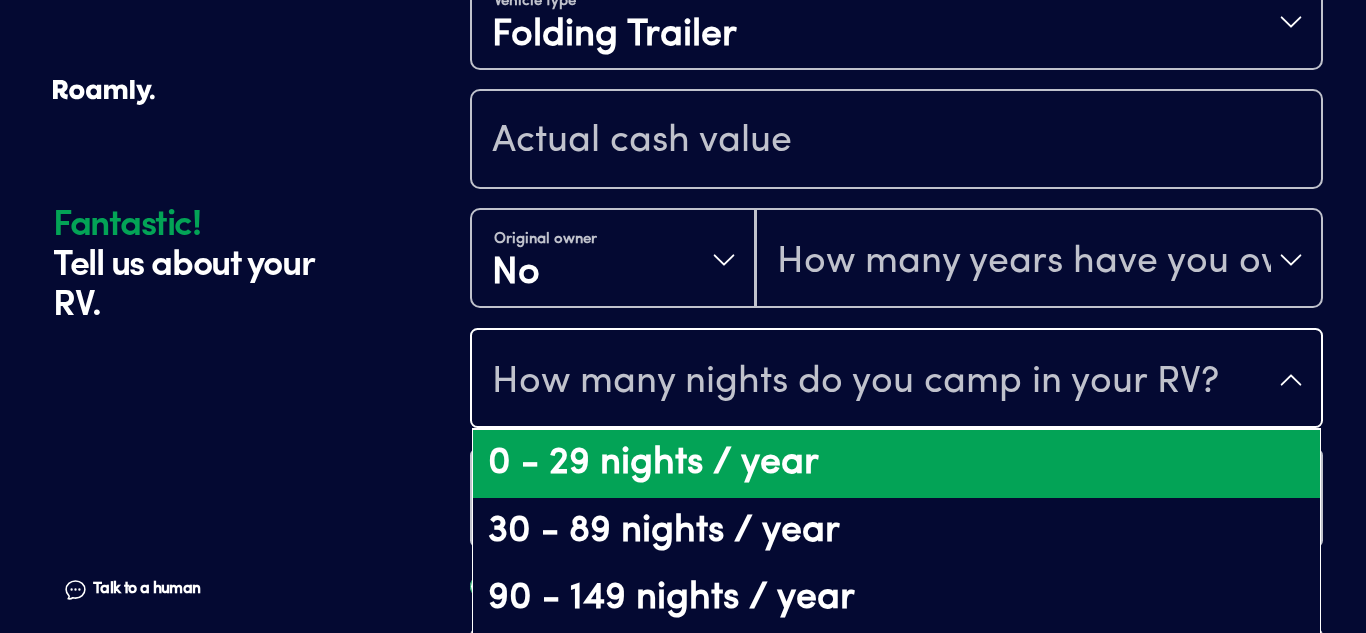 click on "0 - 29 nights / year" at bounding box center [896, 464] 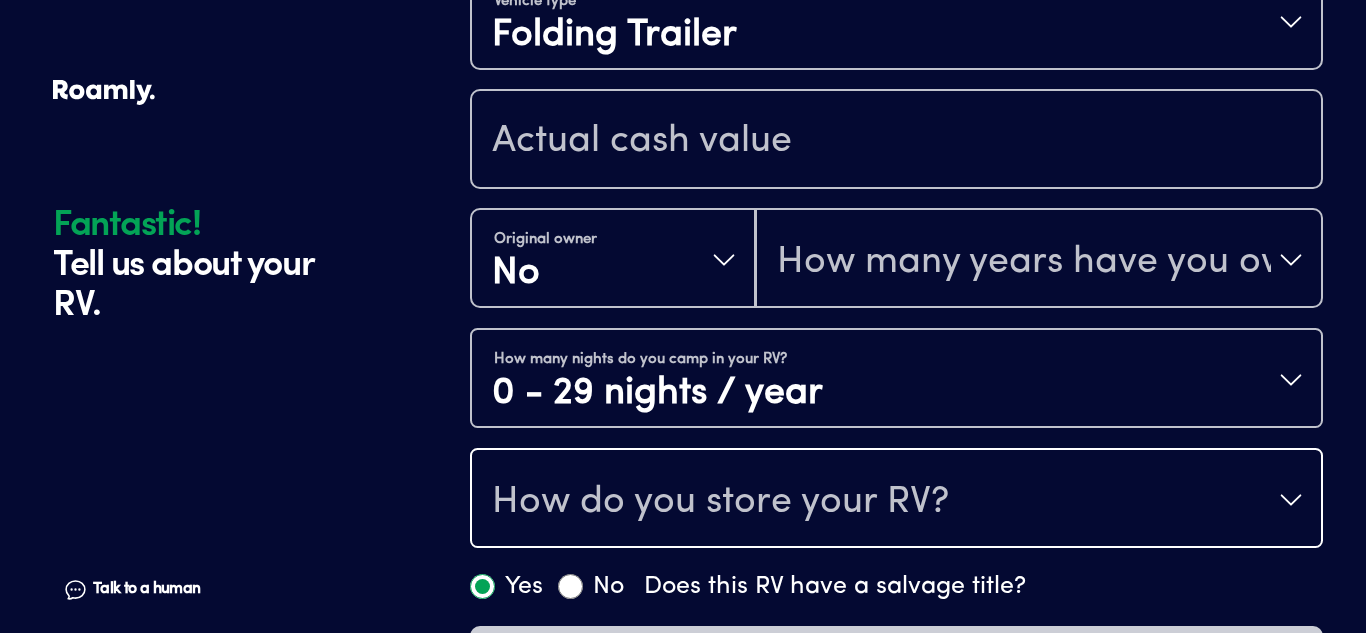 click on "How do you store your RV?" at bounding box center [896, 500] 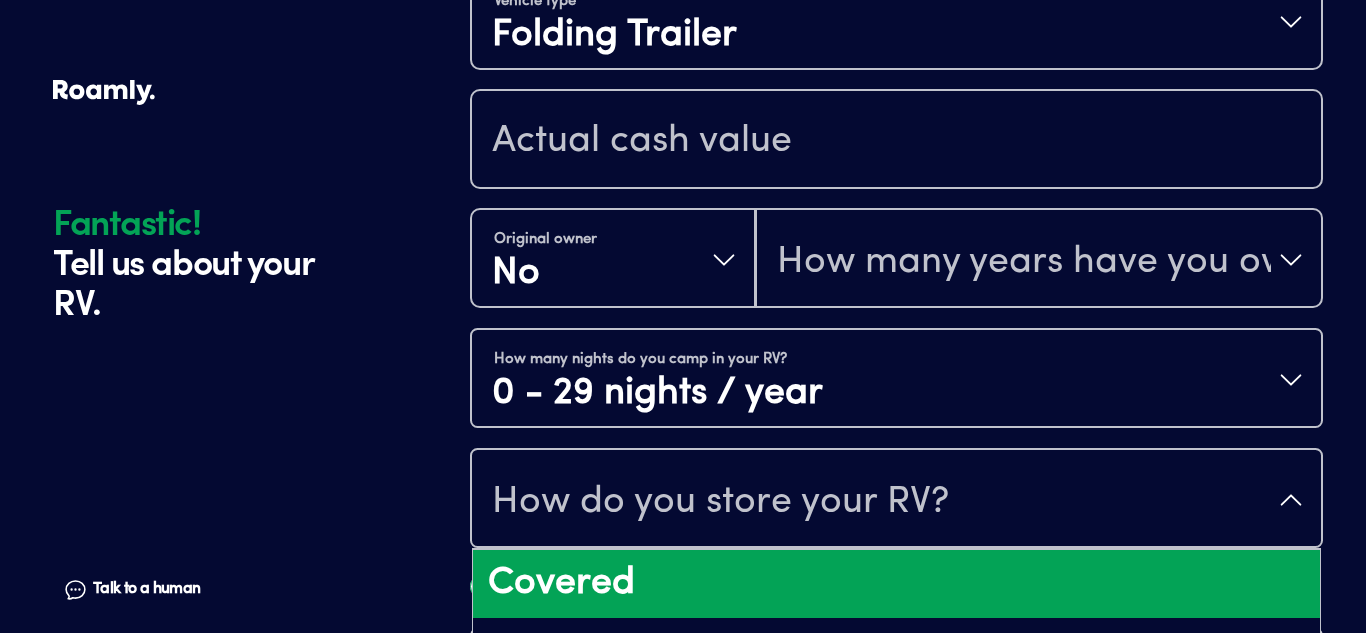 scroll, scrollTop: 852, scrollLeft: 0, axis: vertical 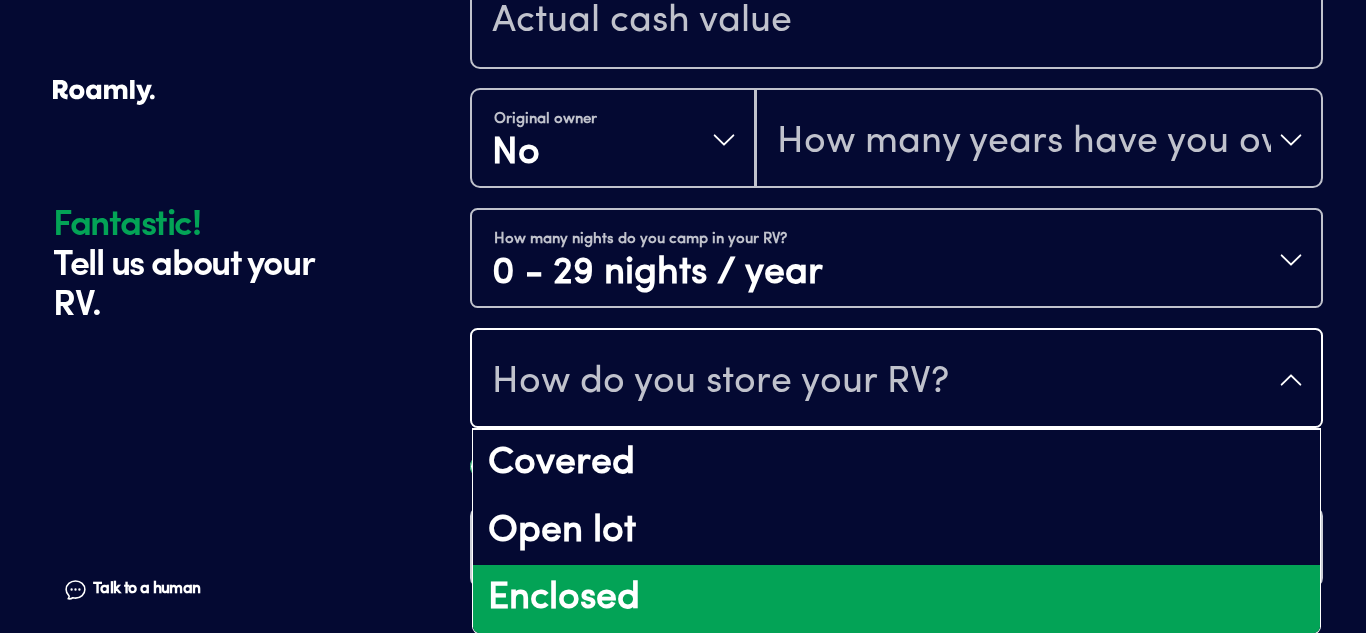 click on "Enclosed" at bounding box center [896, 599] 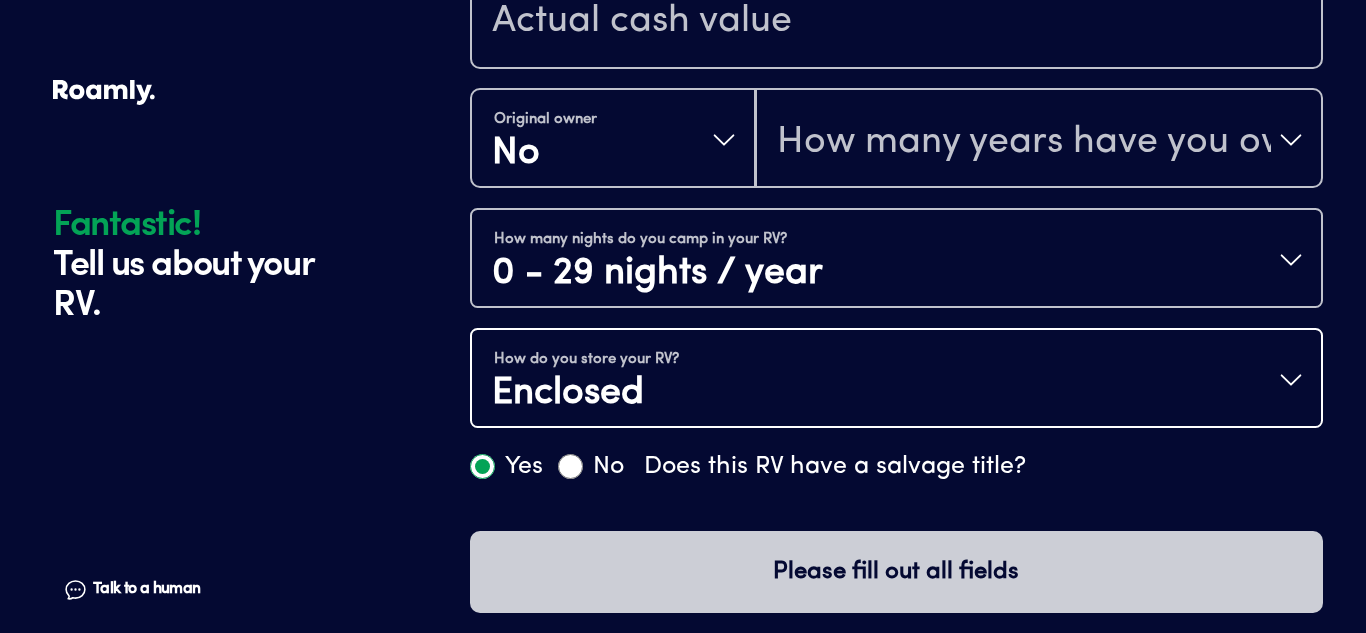 scroll, scrollTop: 0, scrollLeft: 0, axis: both 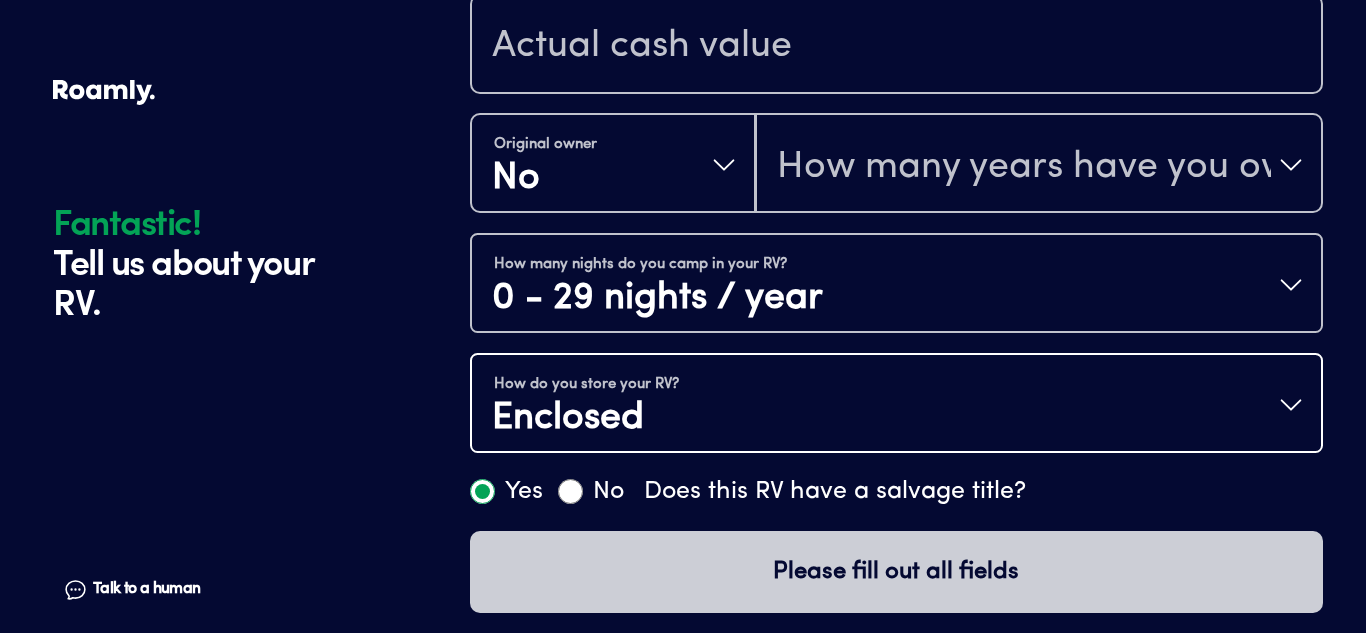 type 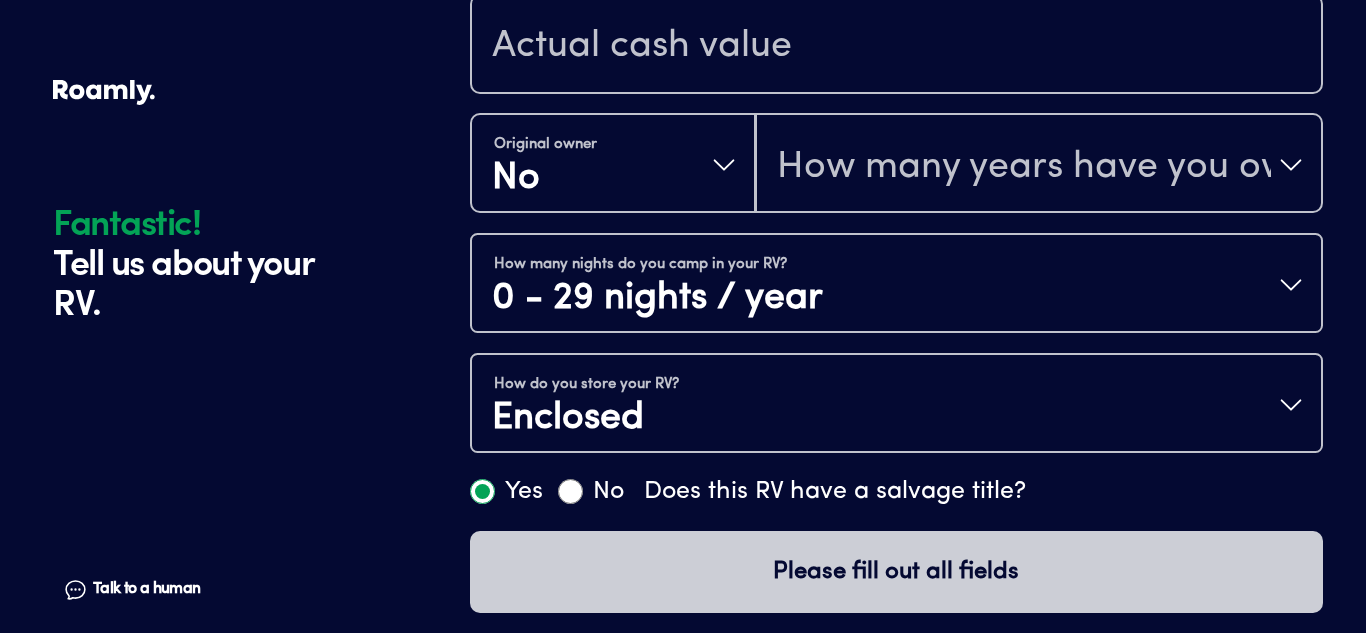 scroll, scrollTop: 25, scrollLeft: 0, axis: vertical 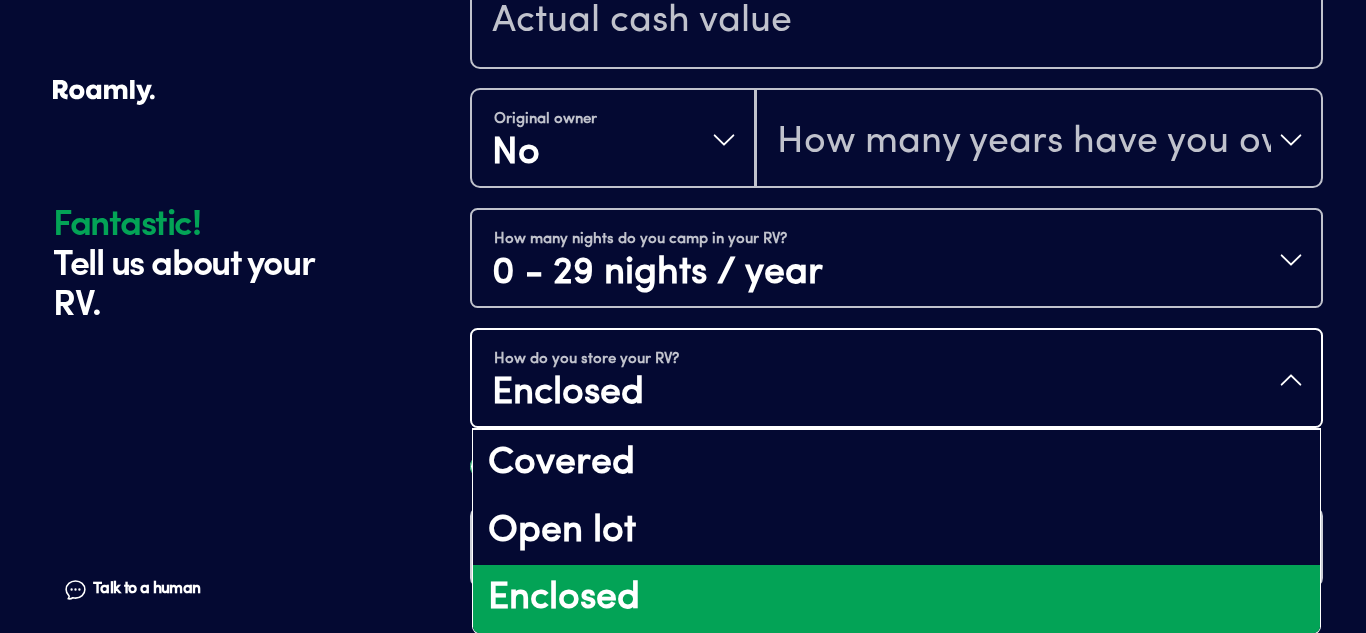 click on "Enclosed" at bounding box center (896, 599) 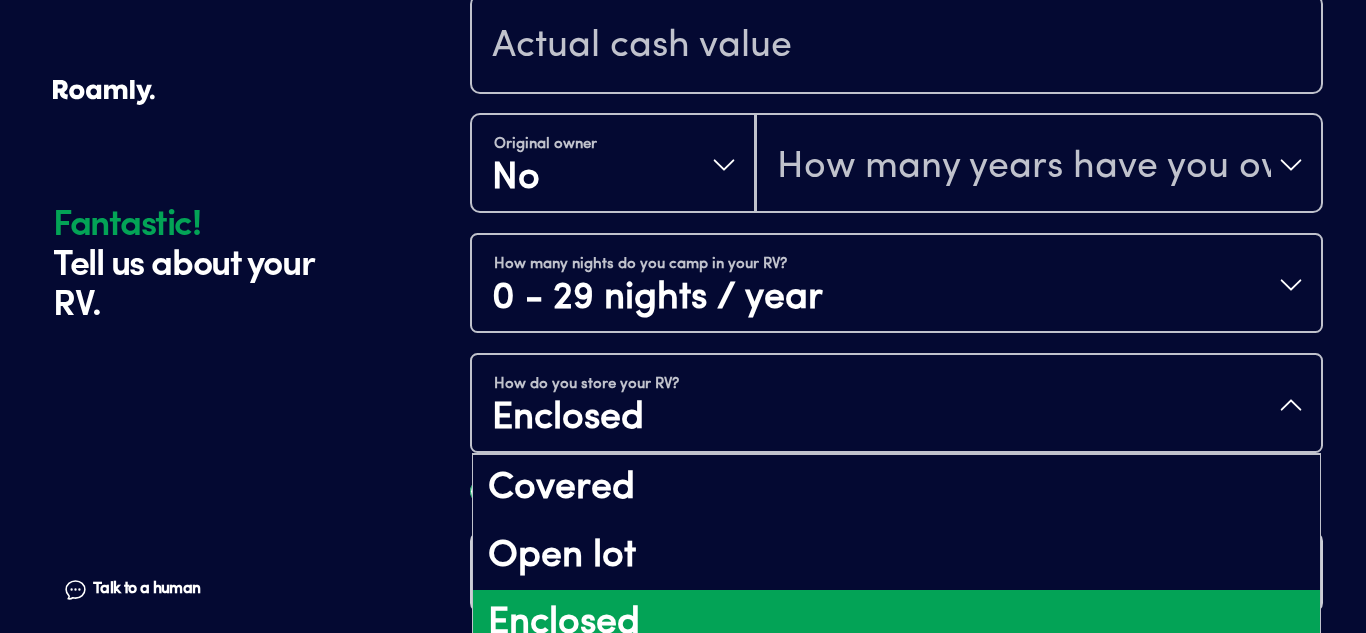 scroll, scrollTop: 25, scrollLeft: 0, axis: vertical 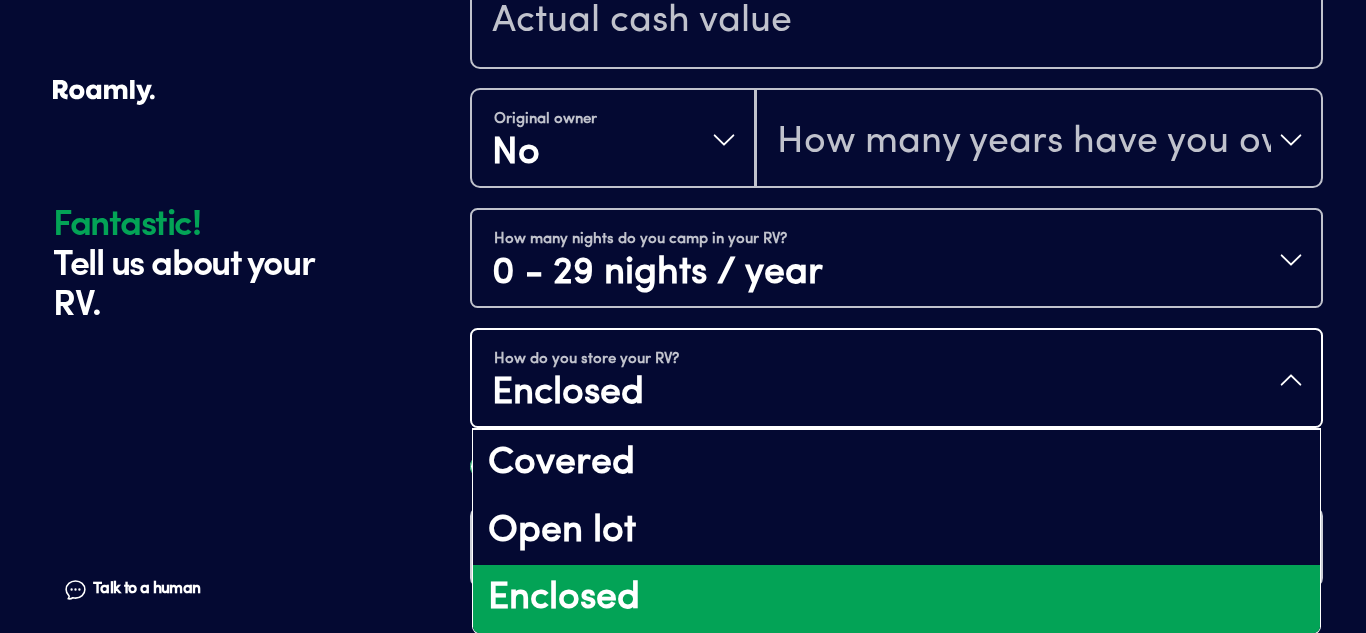 click on "Enclosed" at bounding box center (896, 599) 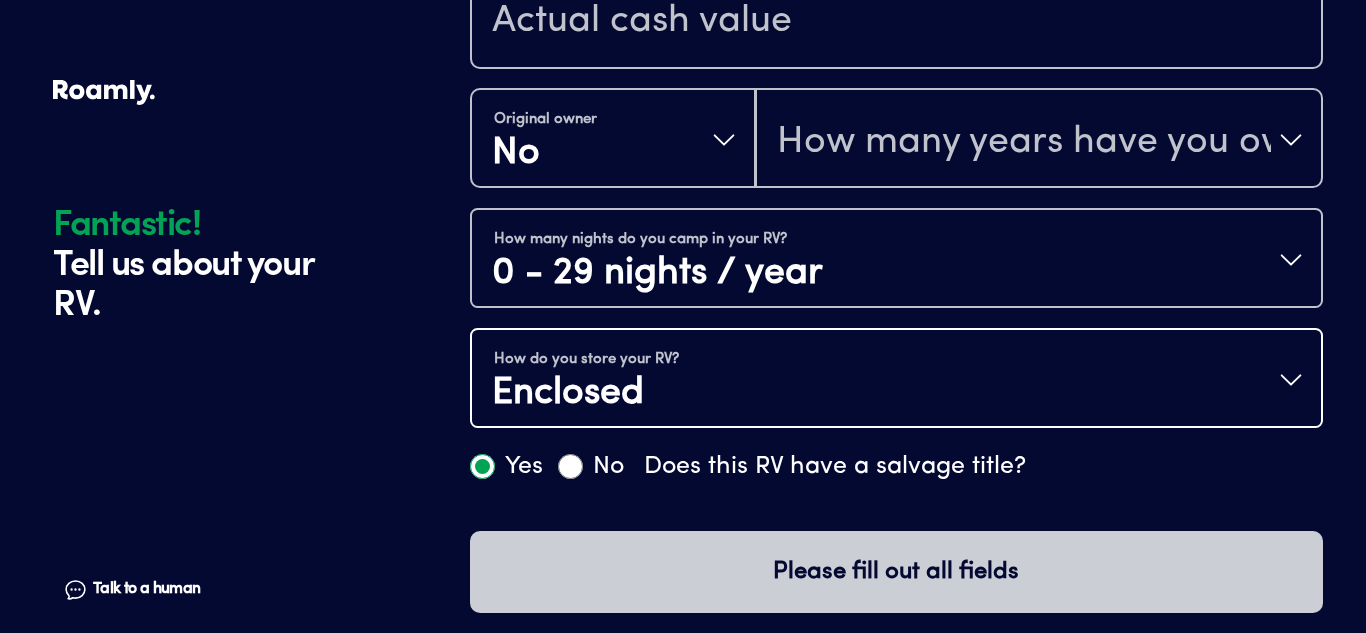scroll, scrollTop: 0, scrollLeft: 0, axis: both 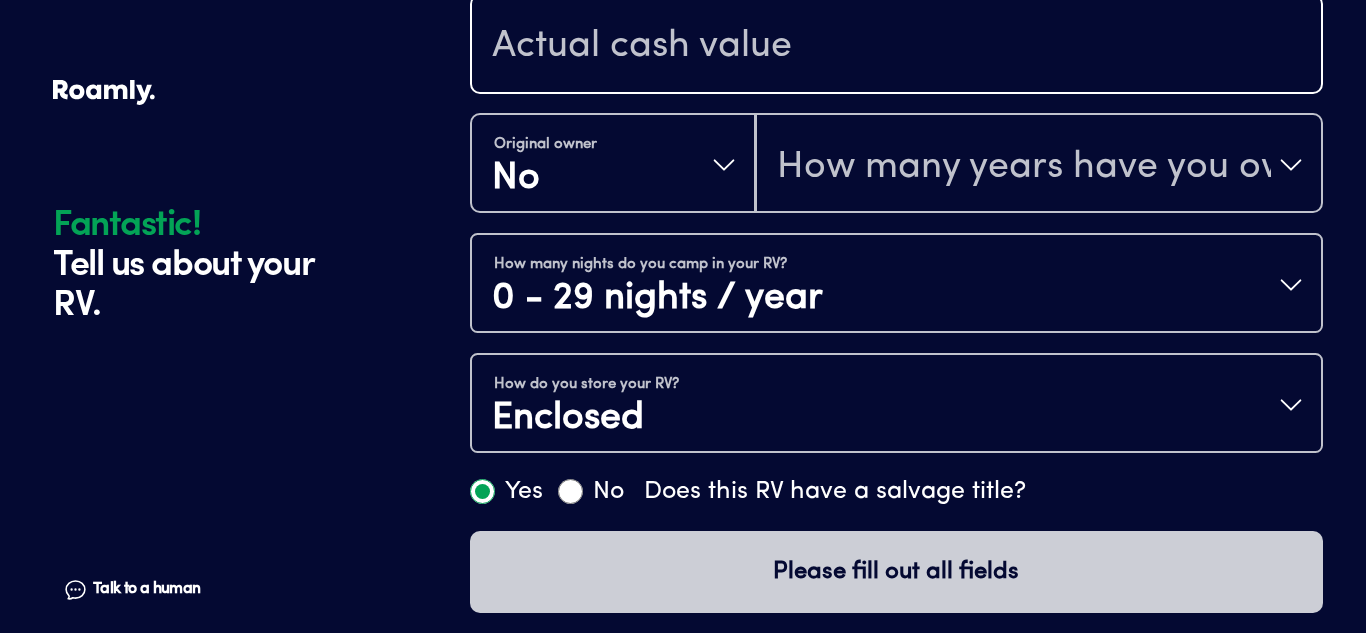 click at bounding box center [896, 46] 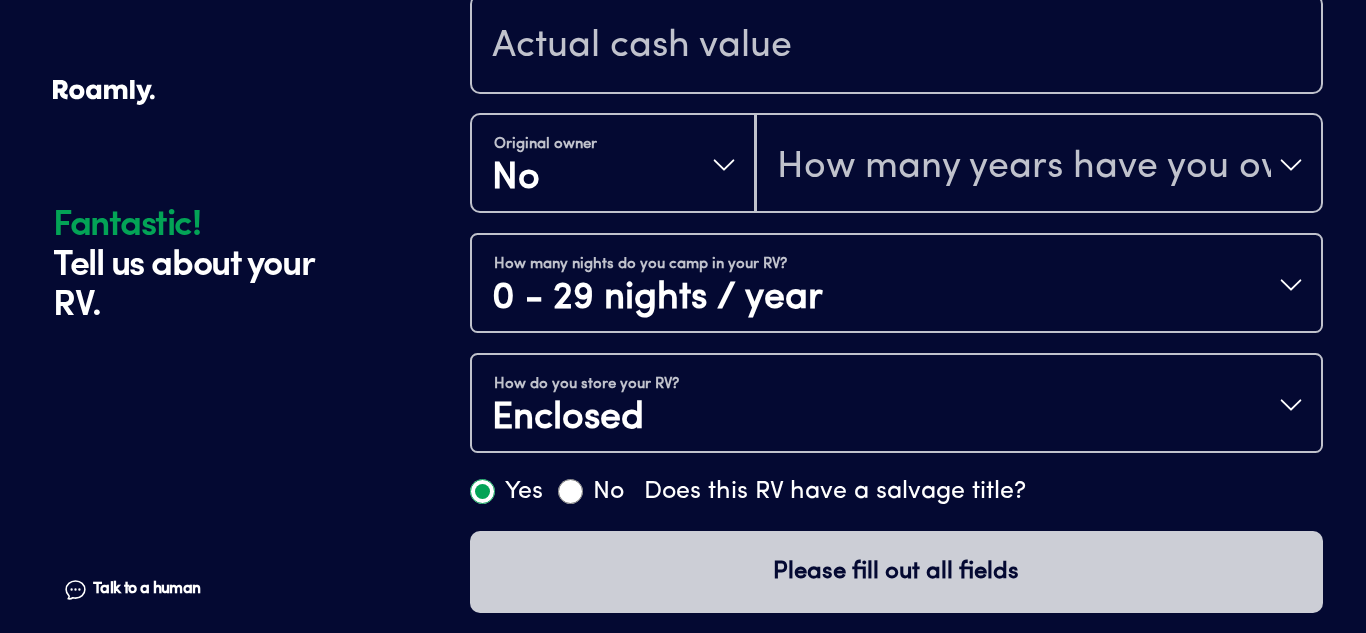 click on "Fantastic! Tell us about your RV. Talk to a human Chat 1 2 3 4+ Edit How many RVs or Trailers do you want to cover? Fantastic! Tell us about your RV. Talk to a human Chat Year [DATE] Make Forest River Length 21FT Vehicle type Folding Trailer Original owner No How many years have you owned it? How many nights do you camp in your RV? 0 - 29 nights / year How do you store your RV? Enclosed Yes No Does this RV have a salvage title? Please fill out all fields" at bounding box center (683, -105) 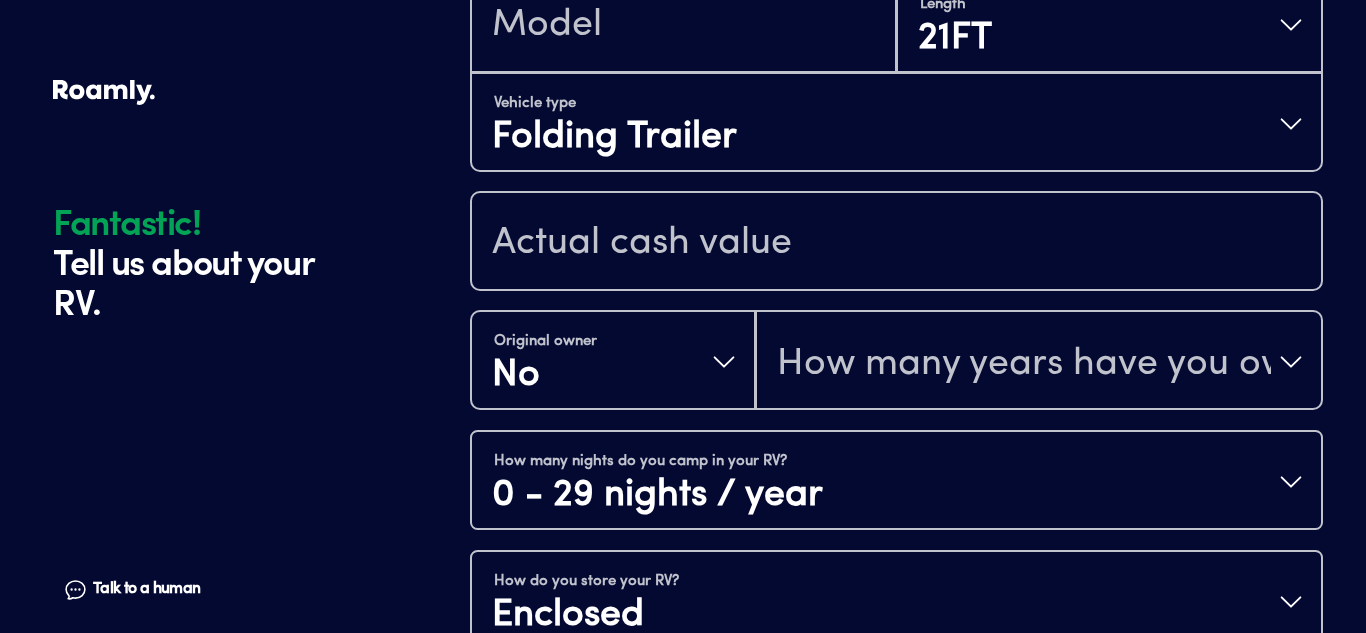 scroll, scrollTop: 612, scrollLeft: 0, axis: vertical 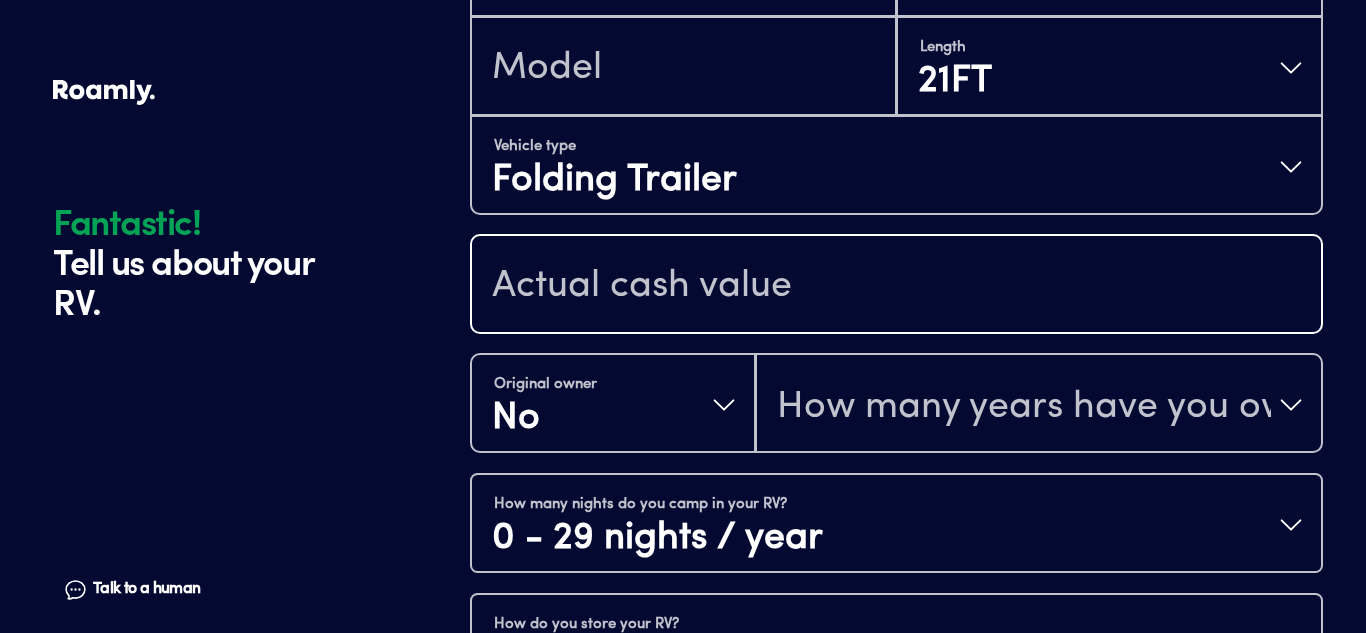 click at bounding box center (896, 286) 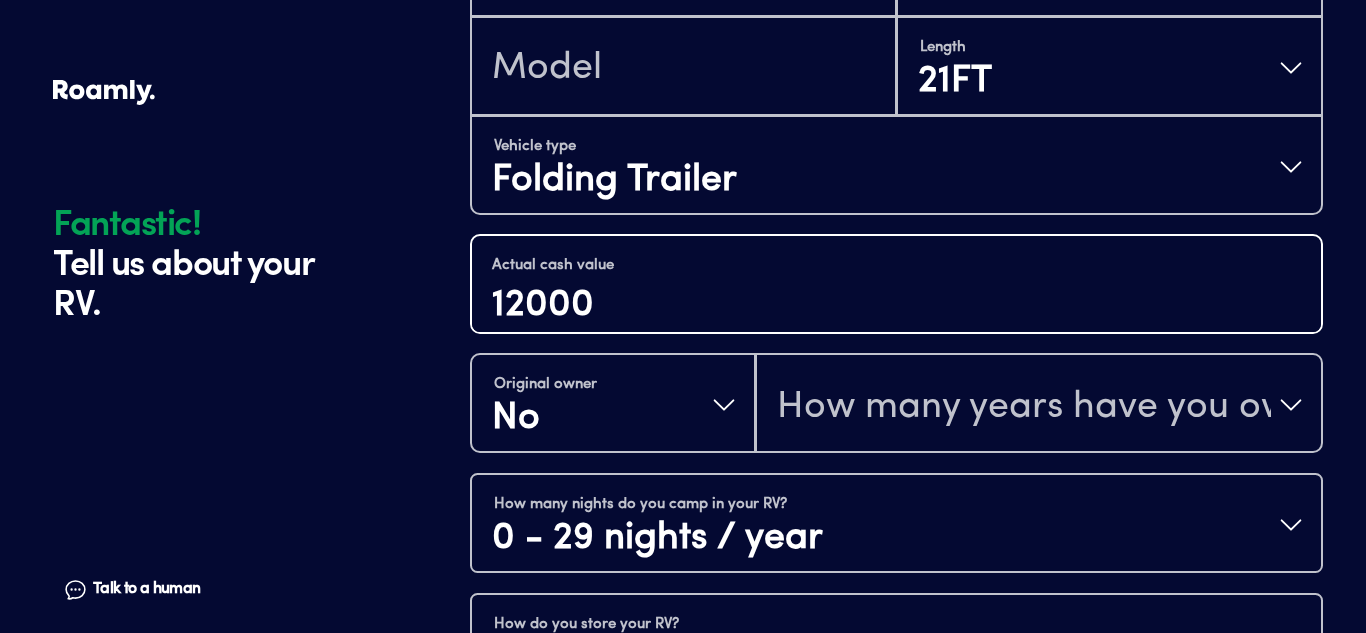 type on "12000" 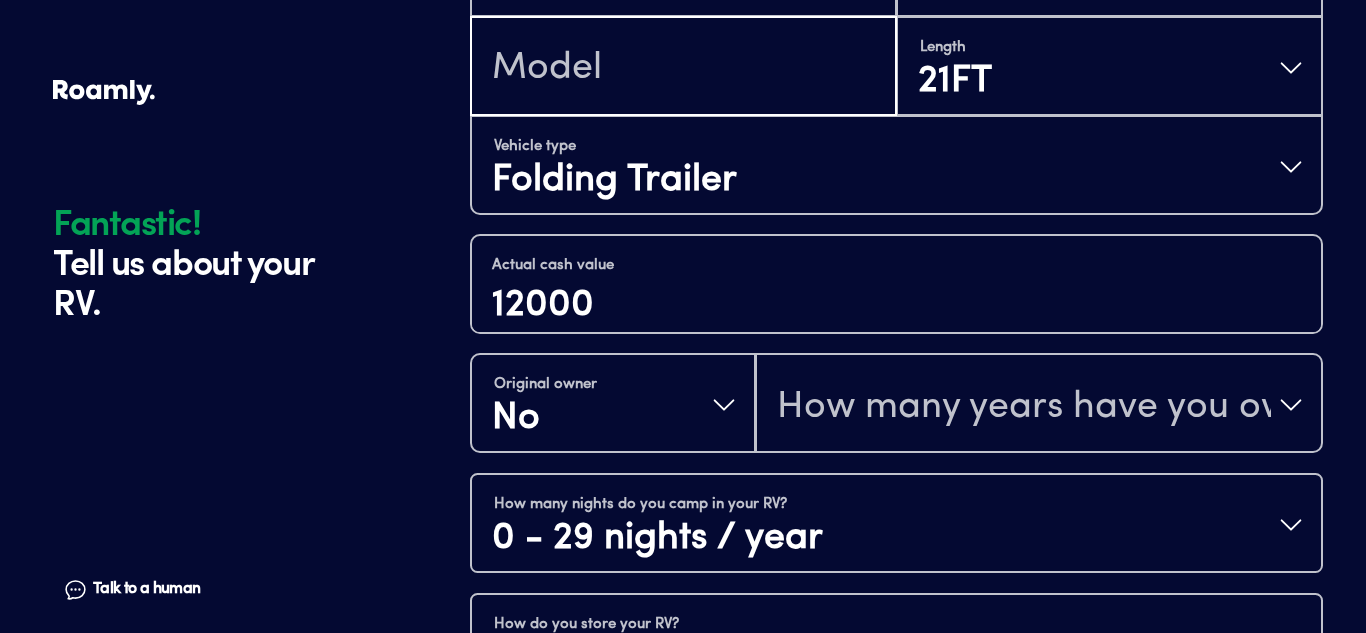 click at bounding box center [683, 68] 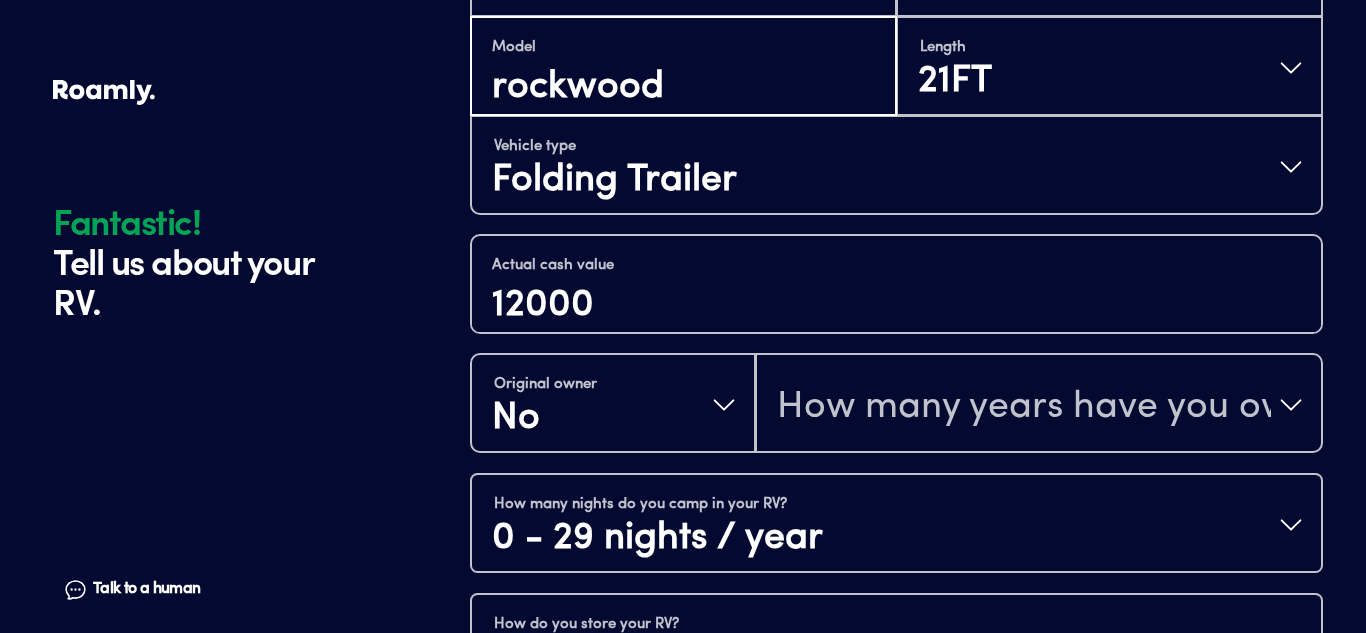 type on "rockwood" 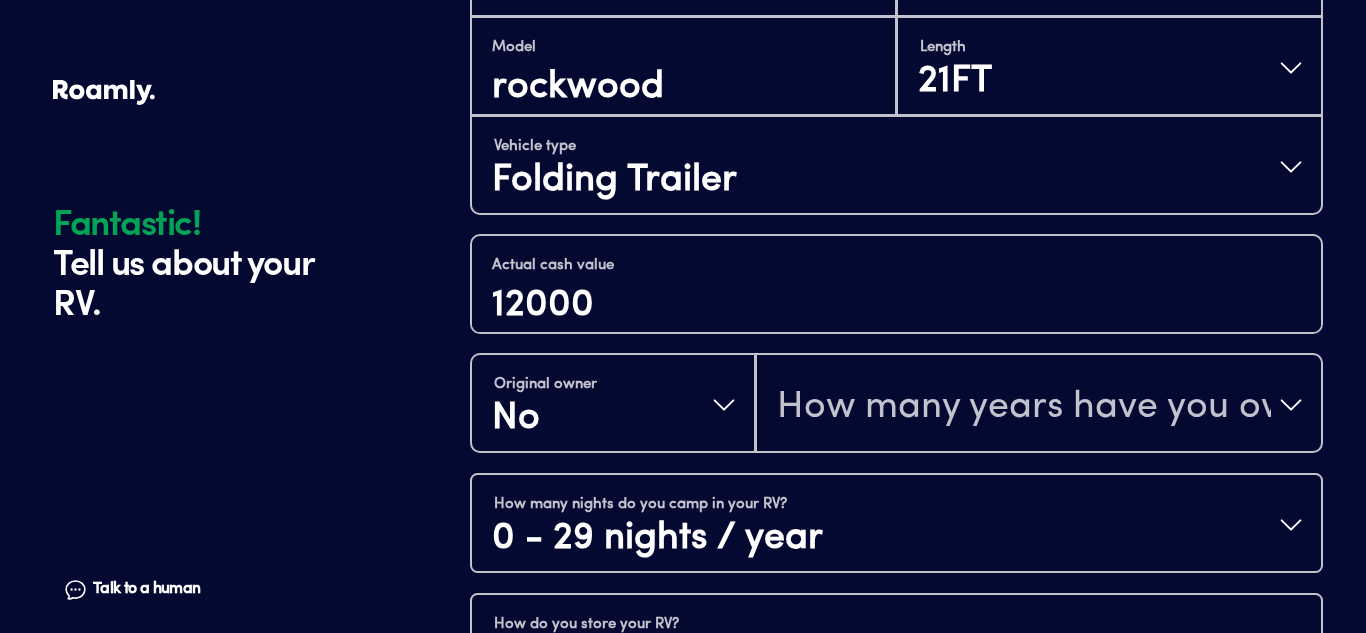 click on "Fantastic! Tell us about your RV. Talk to a human Chat" at bounding box center (256, 135) 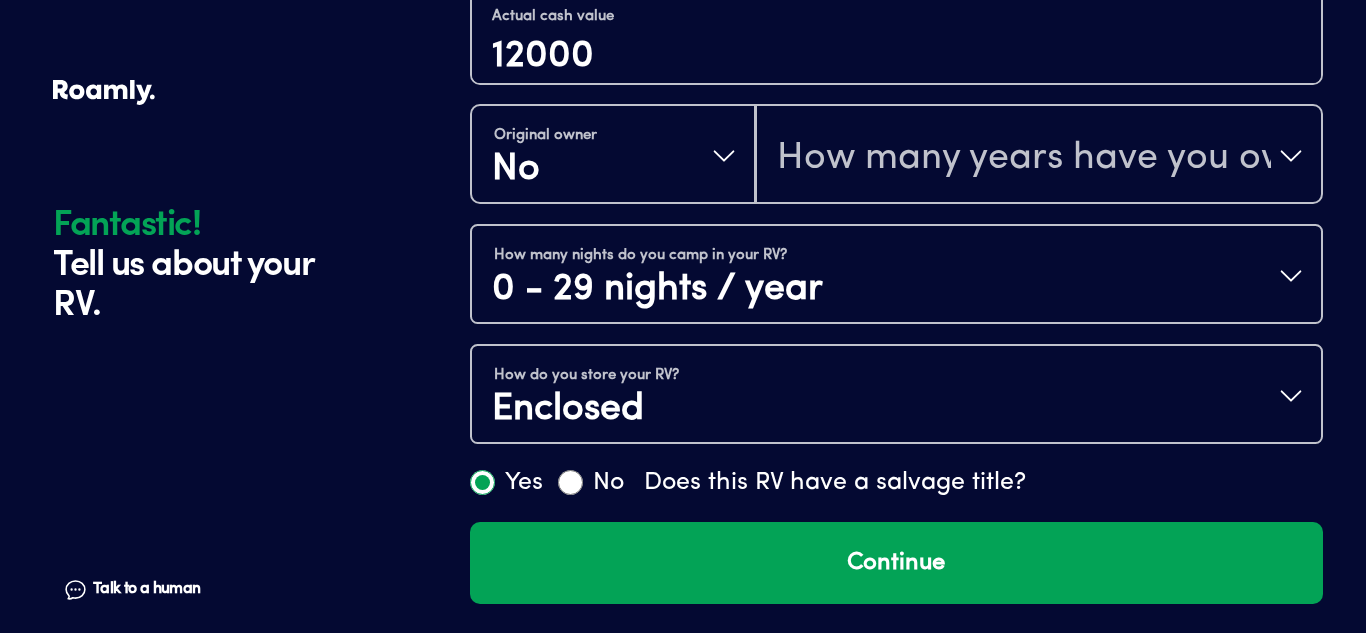 scroll, scrollTop: 862, scrollLeft: 0, axis: vertical 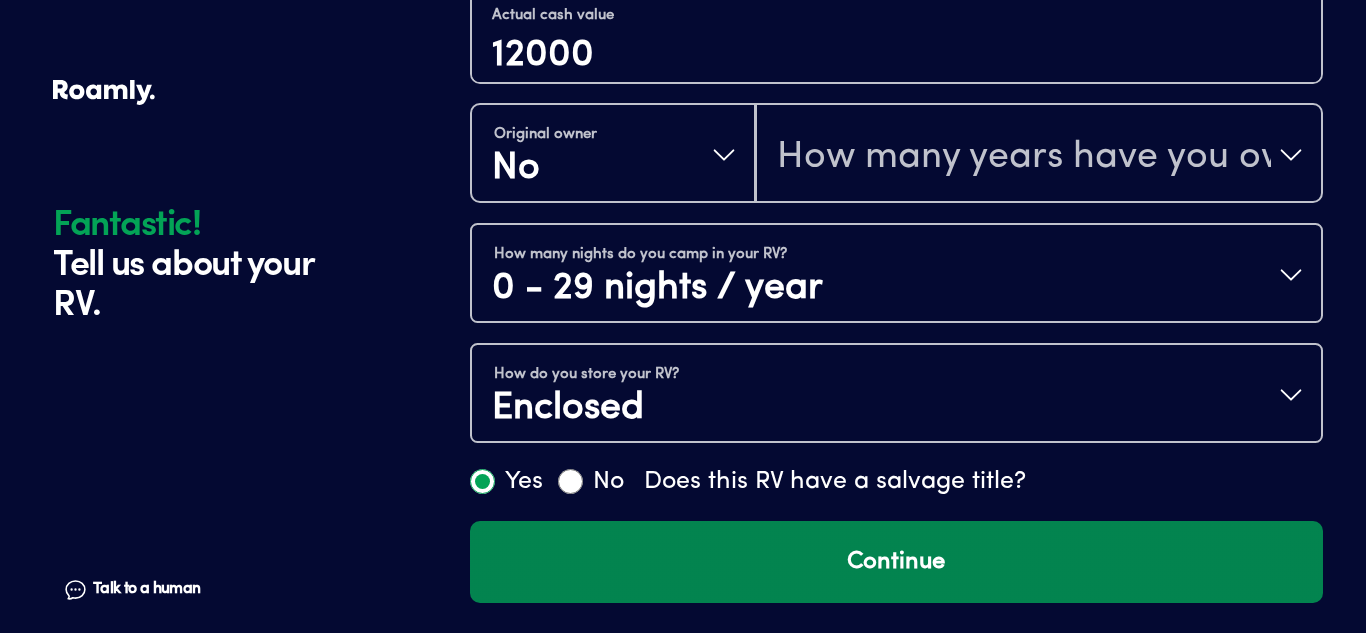 click on "Continue" at bounding box center [896, 562] 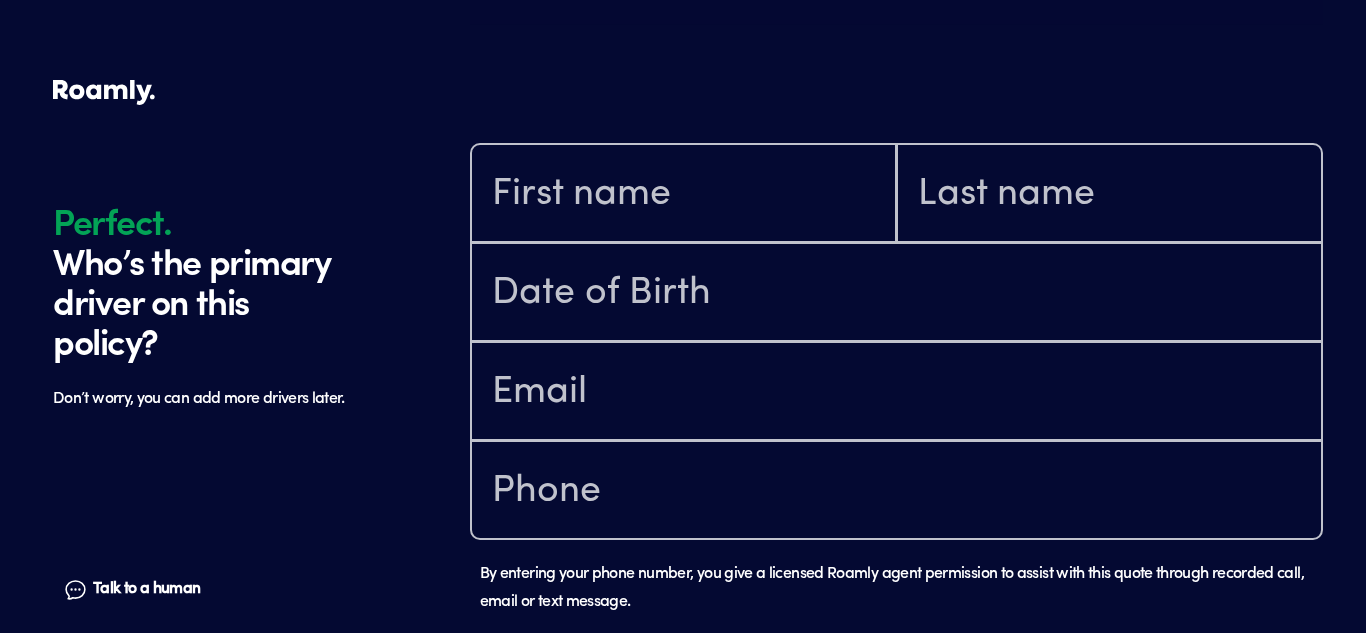 scroll, scrollTop: 1403, scrollLeft: 0, axis: vertical 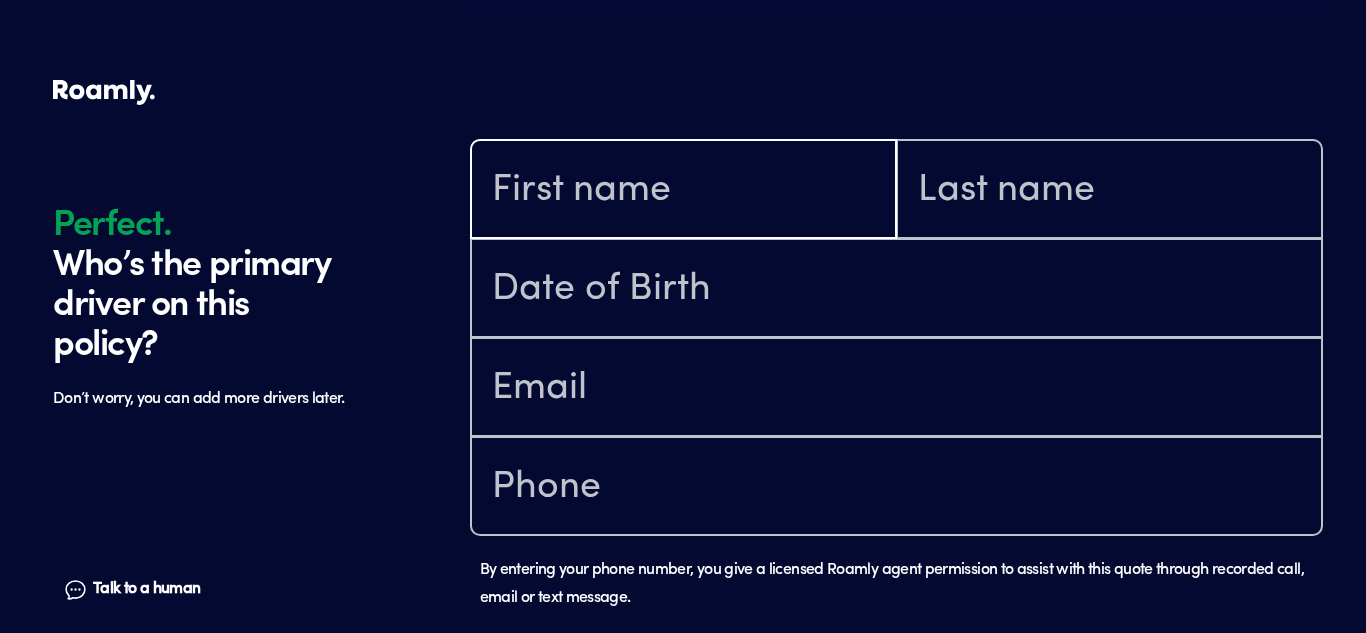 click at bounding box center (683, 191) 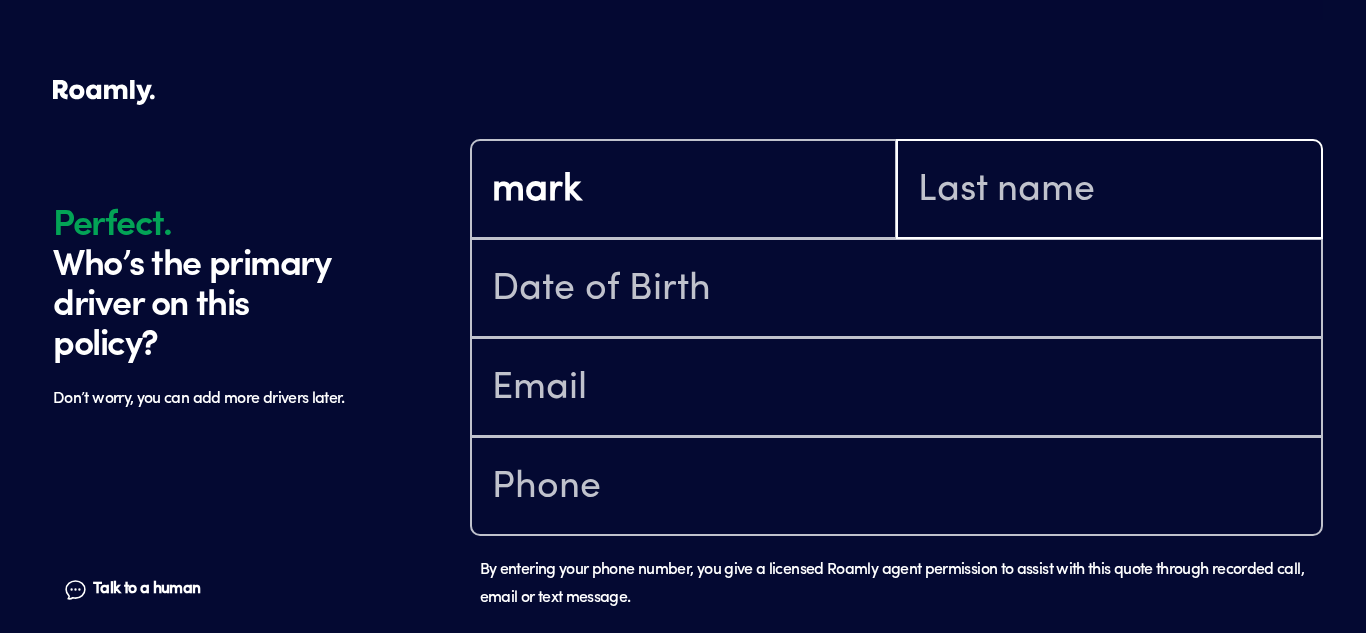 type on "[PERSON_NAME]" 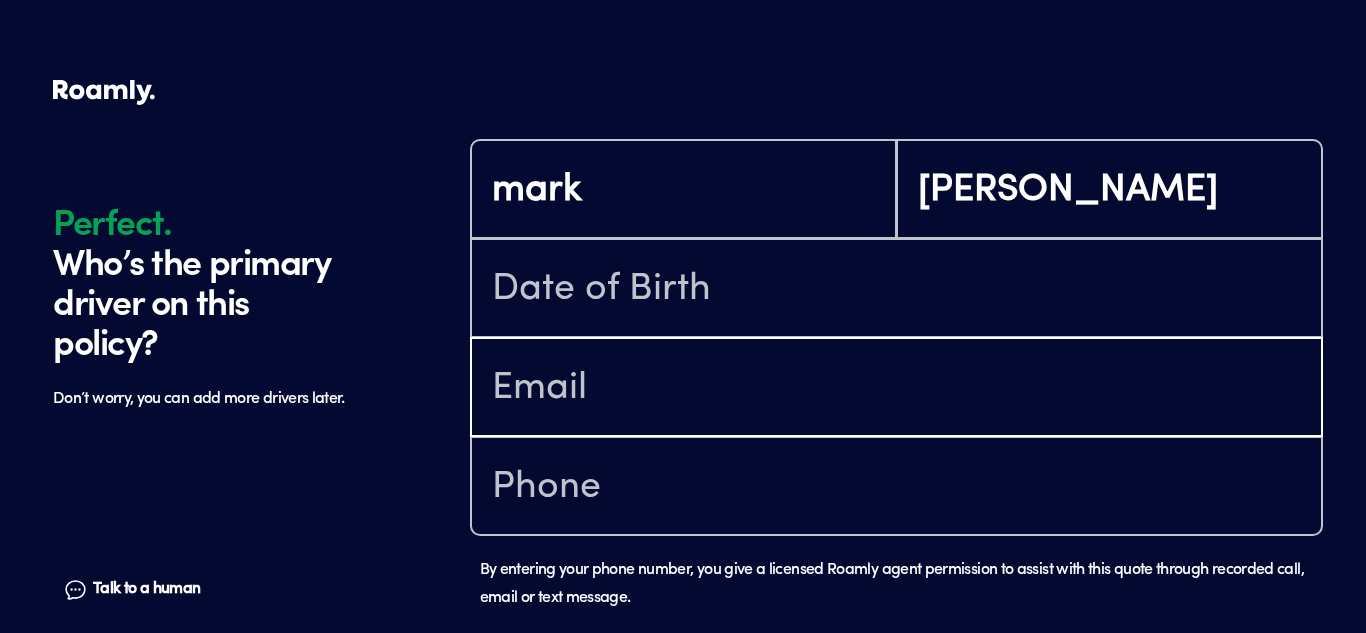 type on "[EMAIL_ADDRESS][DOMAIN_NAME]" 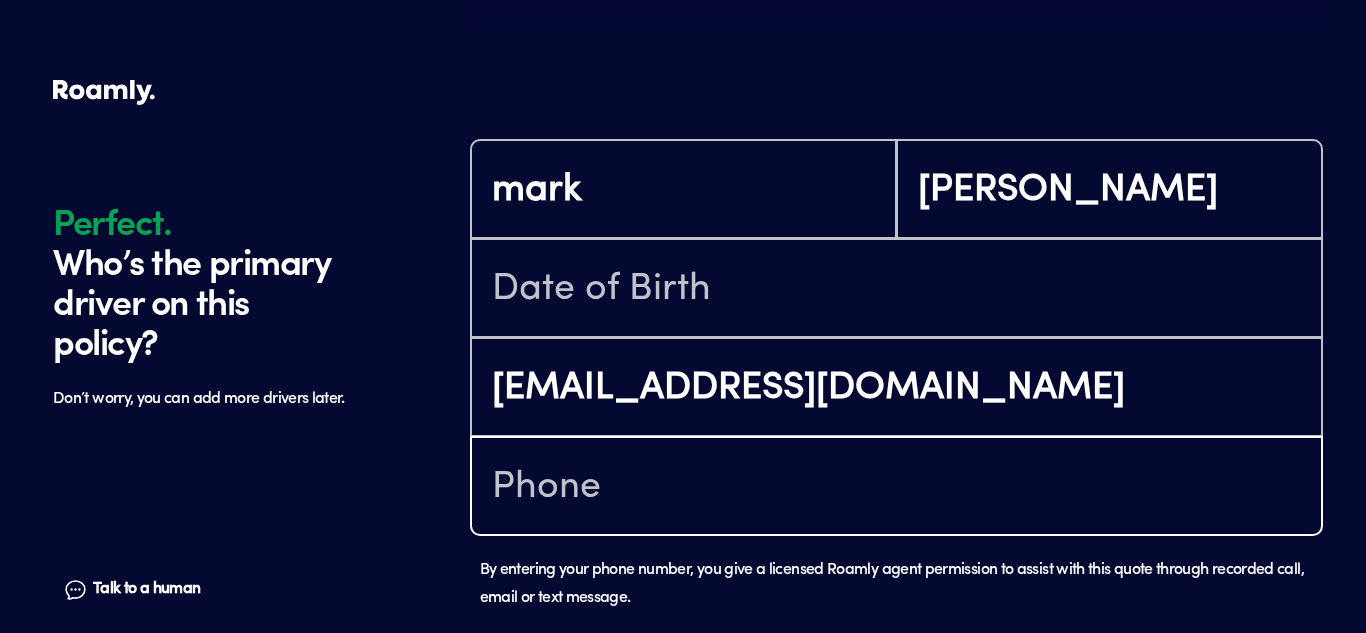 type on "[PHONE_NUMBER]" 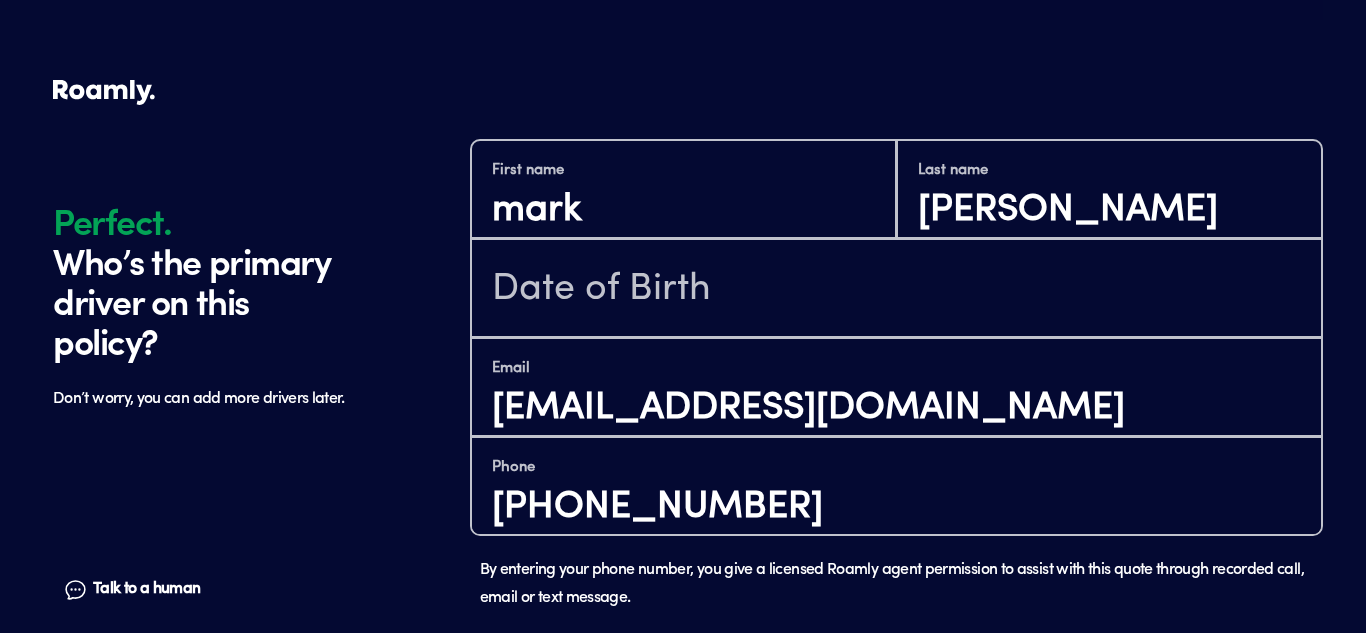 click on "Perfect. Who’s the primary driver on this policy? Don’t worry, you can add more drivers later. Talk to a human Chat" at bounding box center (256, -306) 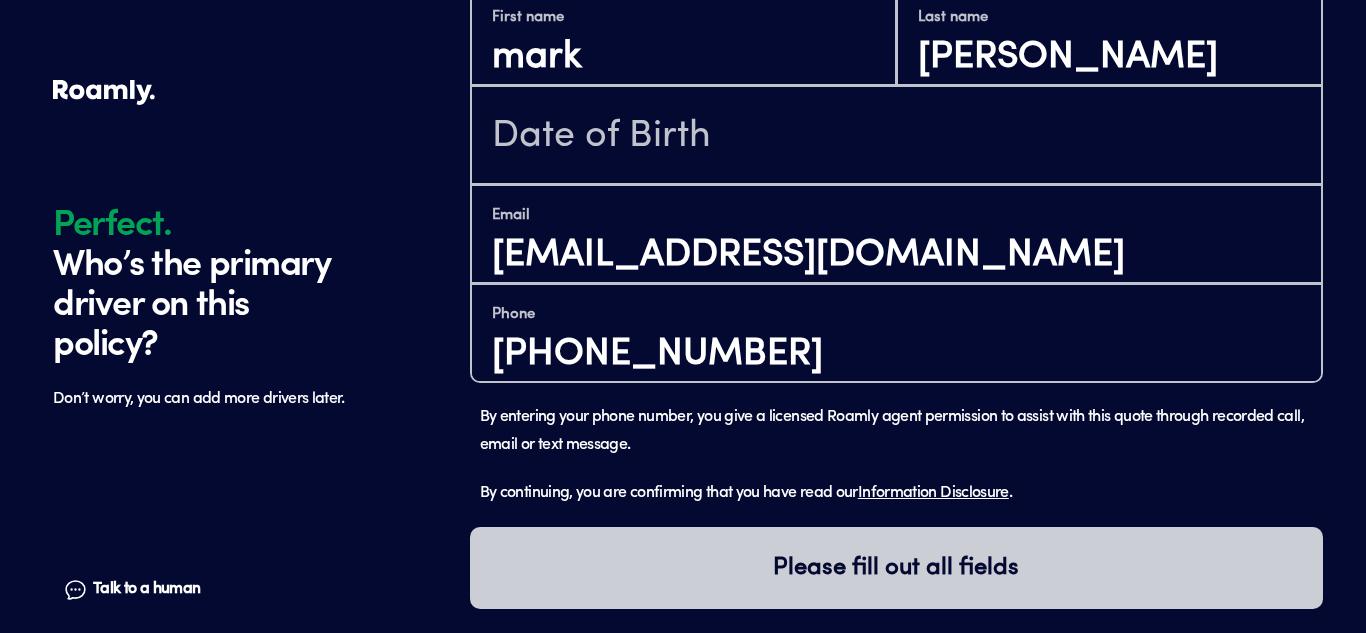 scroll, scrollTop: 1562, scrollLeft: 0, axis: vertical 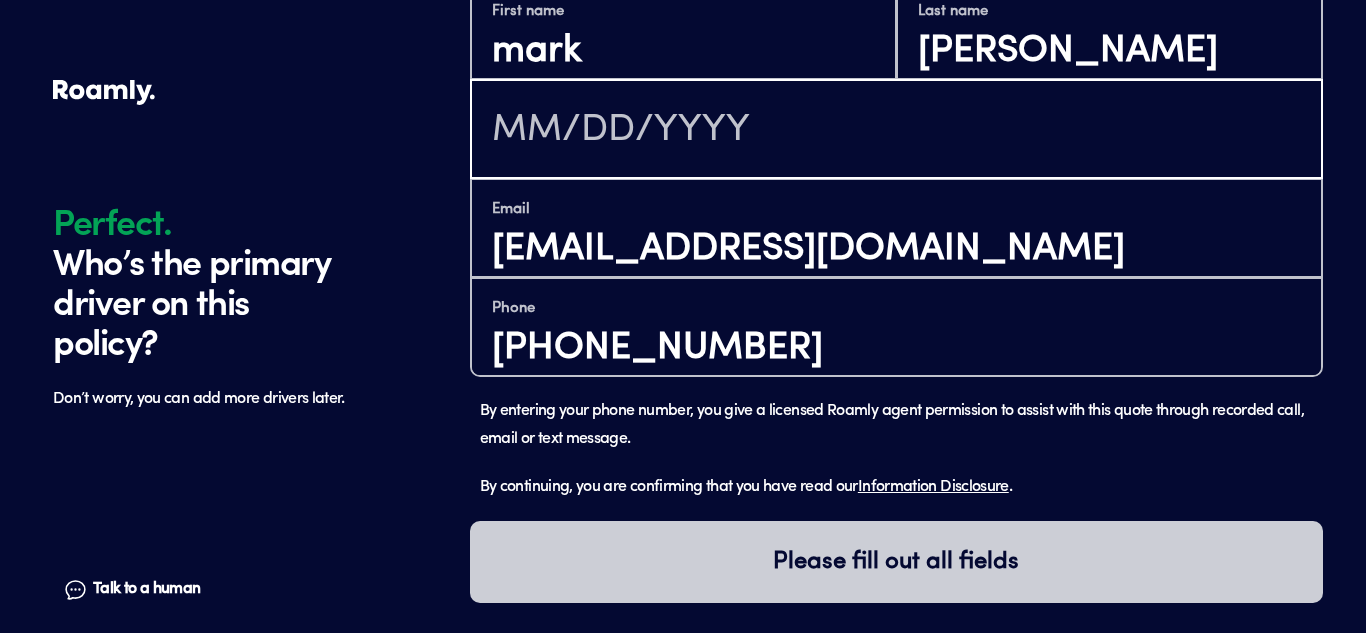 click at bounding box center (896, 131) 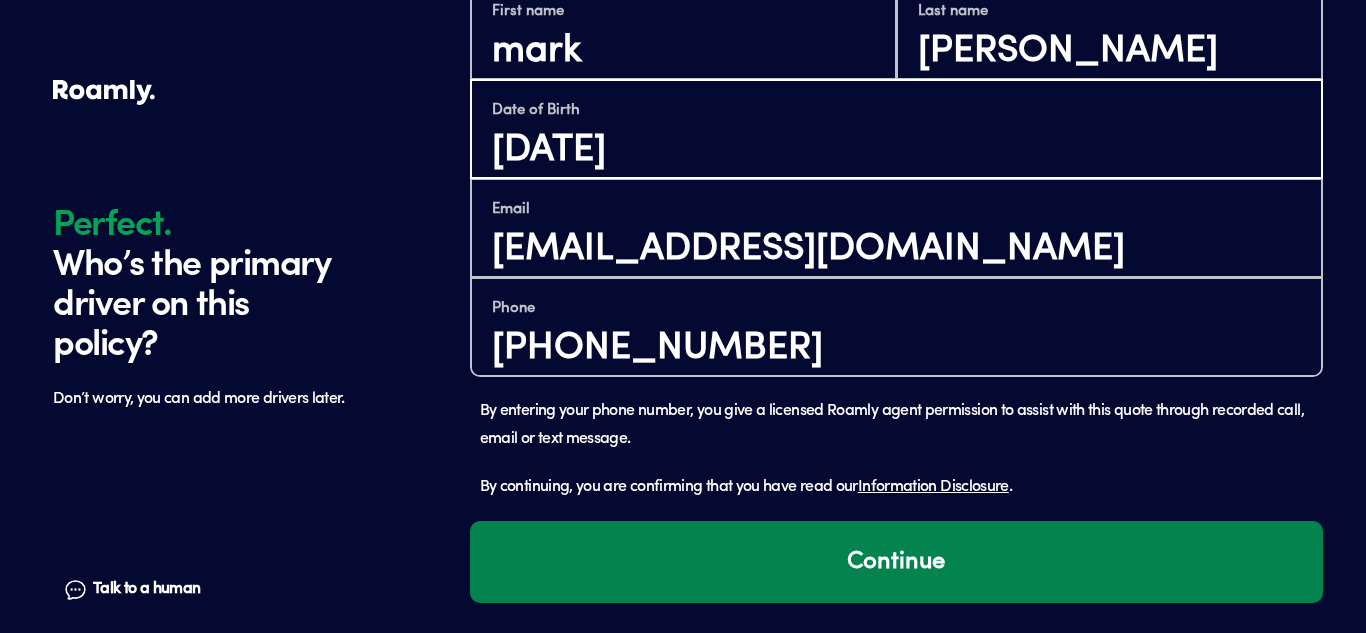 type on "[DATE]" 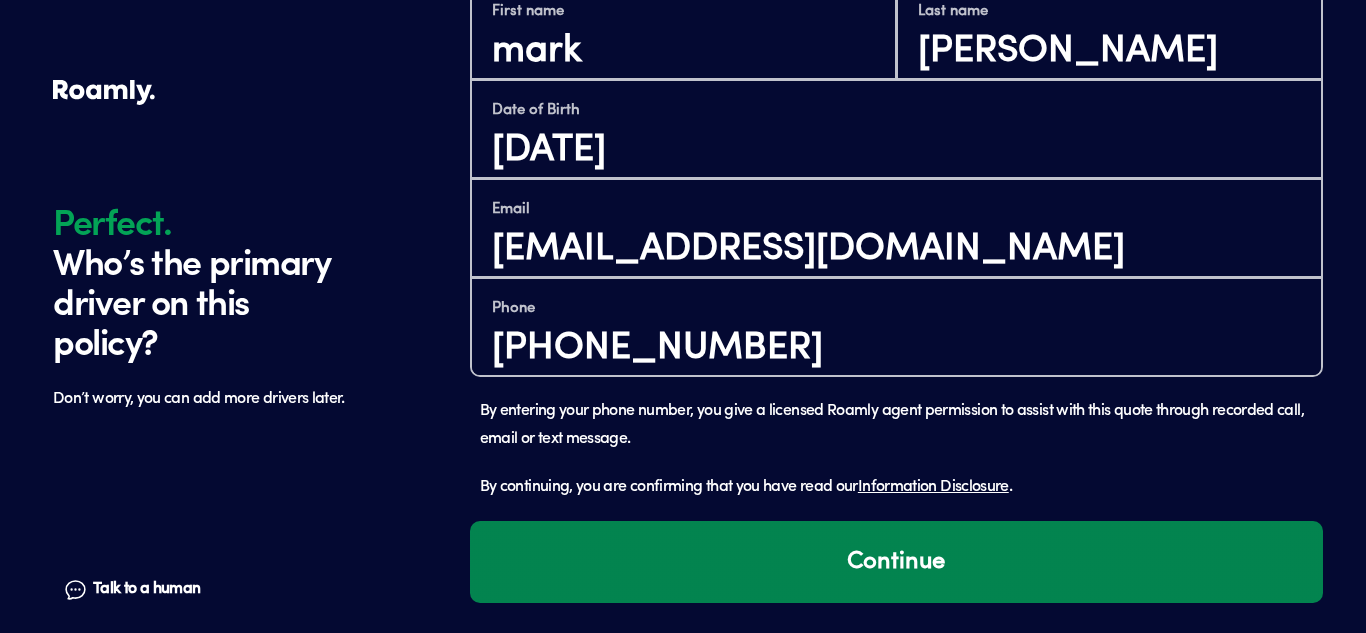click on "Continue" at bounding box center [896, 562] 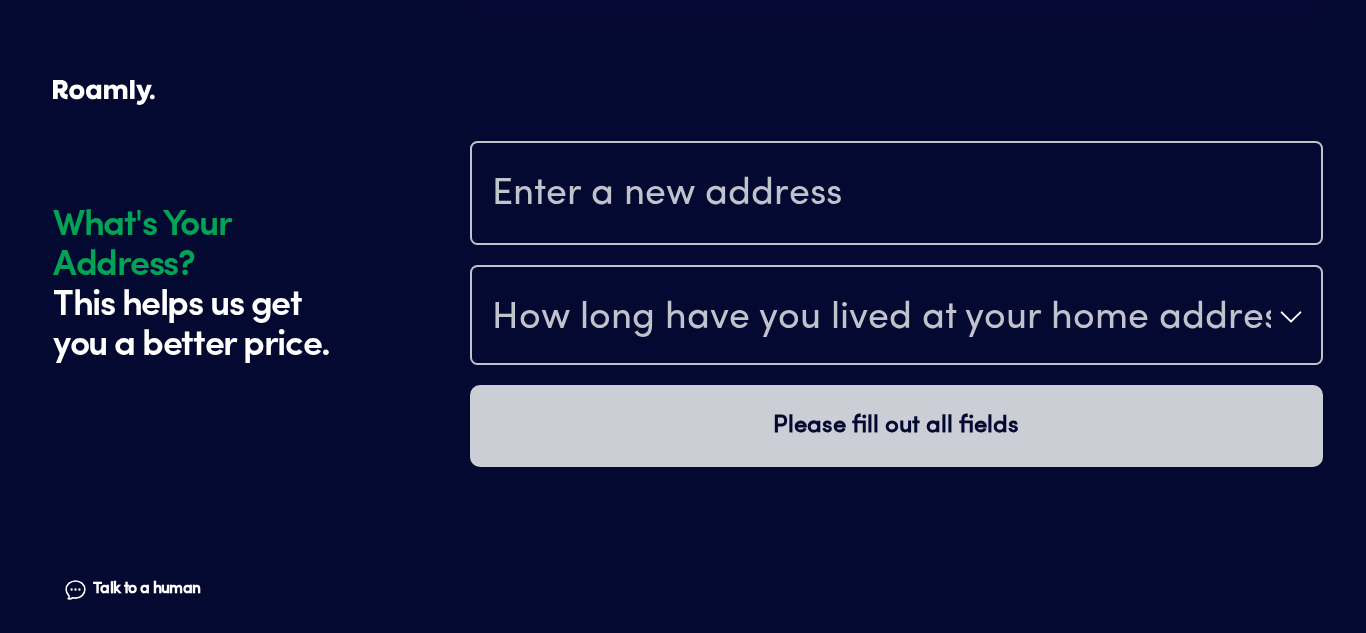 scroll, scrollTop: 2103, scrollLeft: 0, axis: vertical 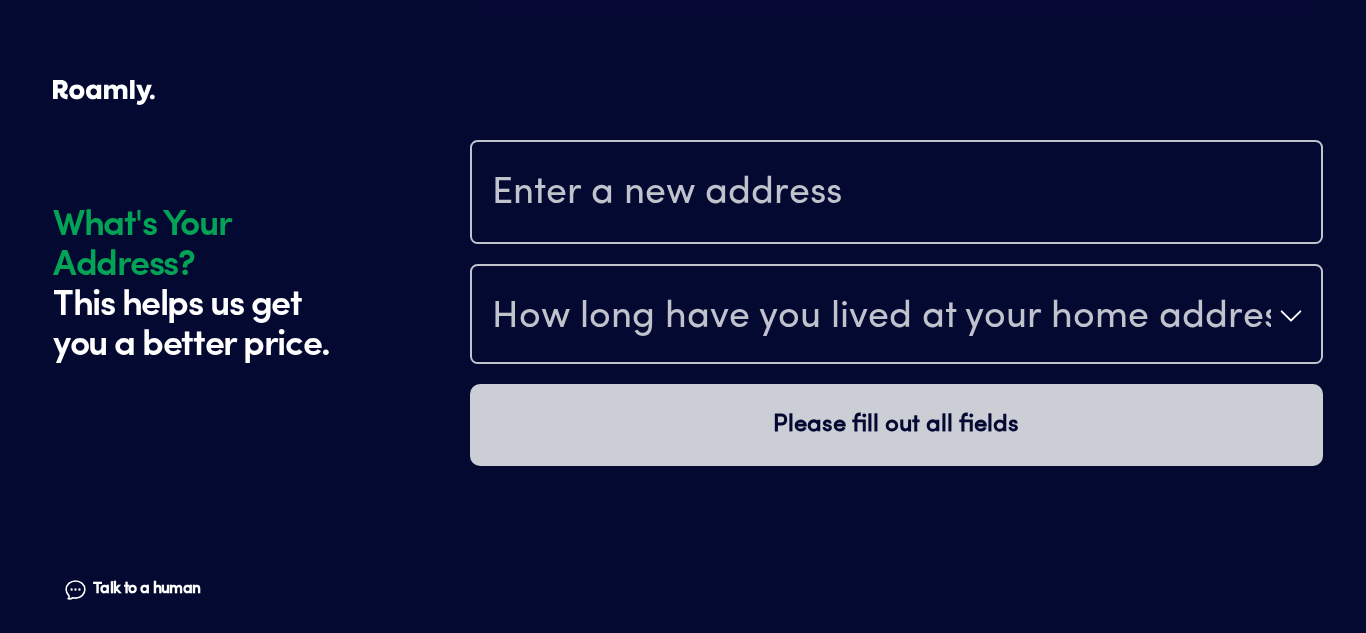 click at bounding box center (896, 192) 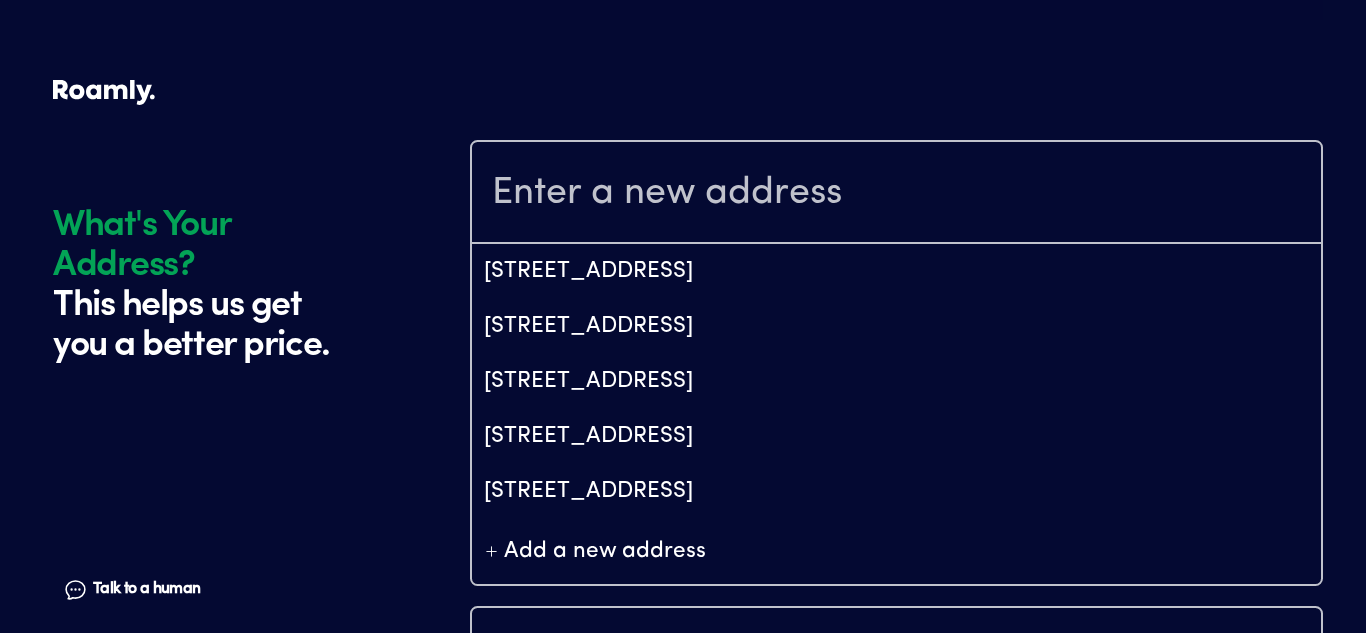 click on "What's Your Address? This helps us get you a better price. Talk to a human Chat" at bounding box center (256, -633) 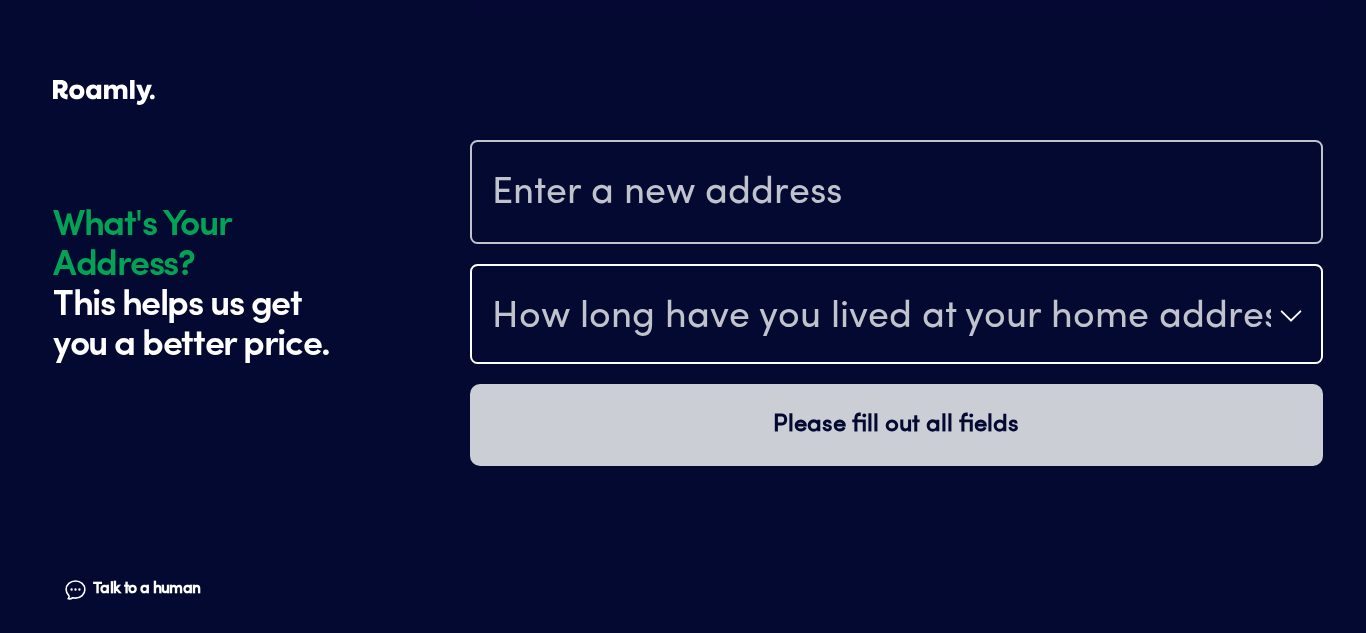 click on "How long have you lived at your home address?" at bounding box center (881, 318) 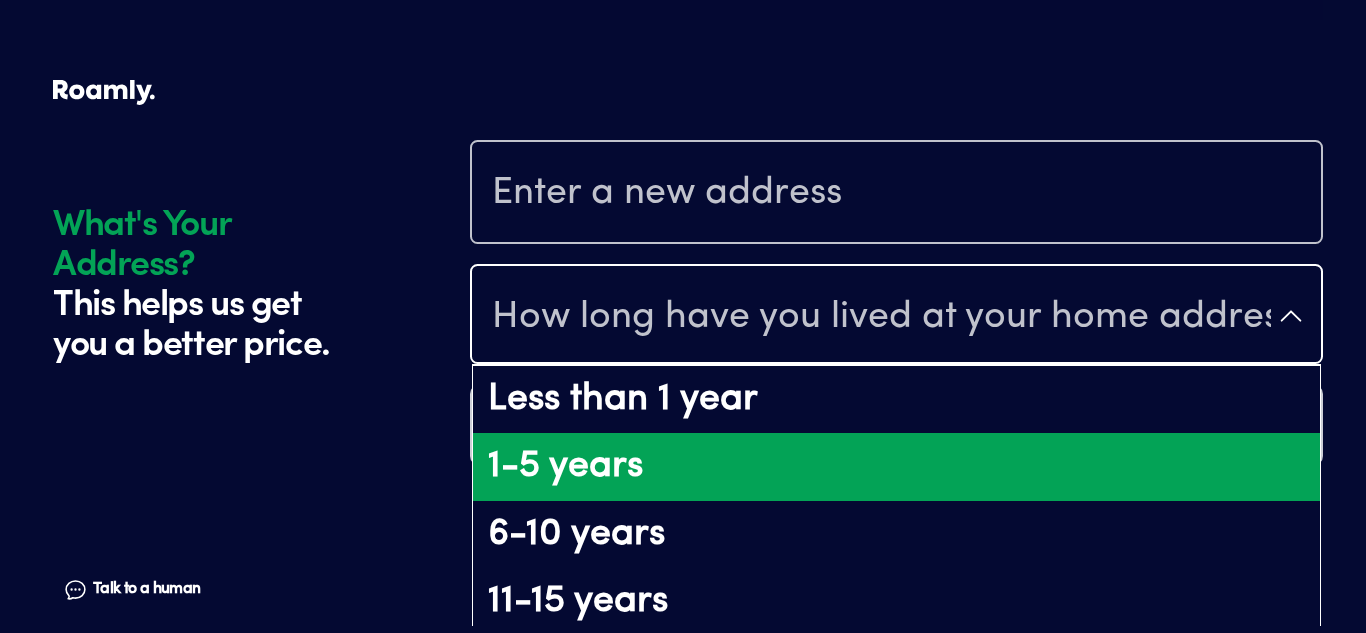 click on "1-5 years" at bounding box center [896, 467] 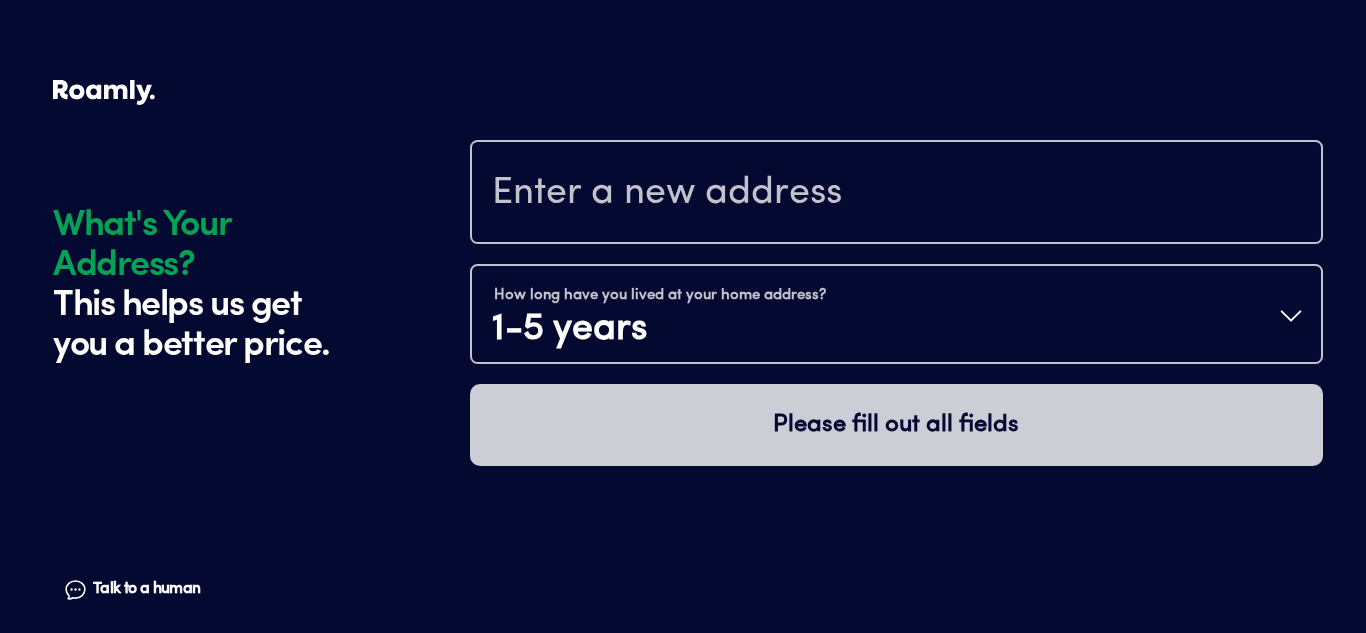click at bounding box center [896, 194] 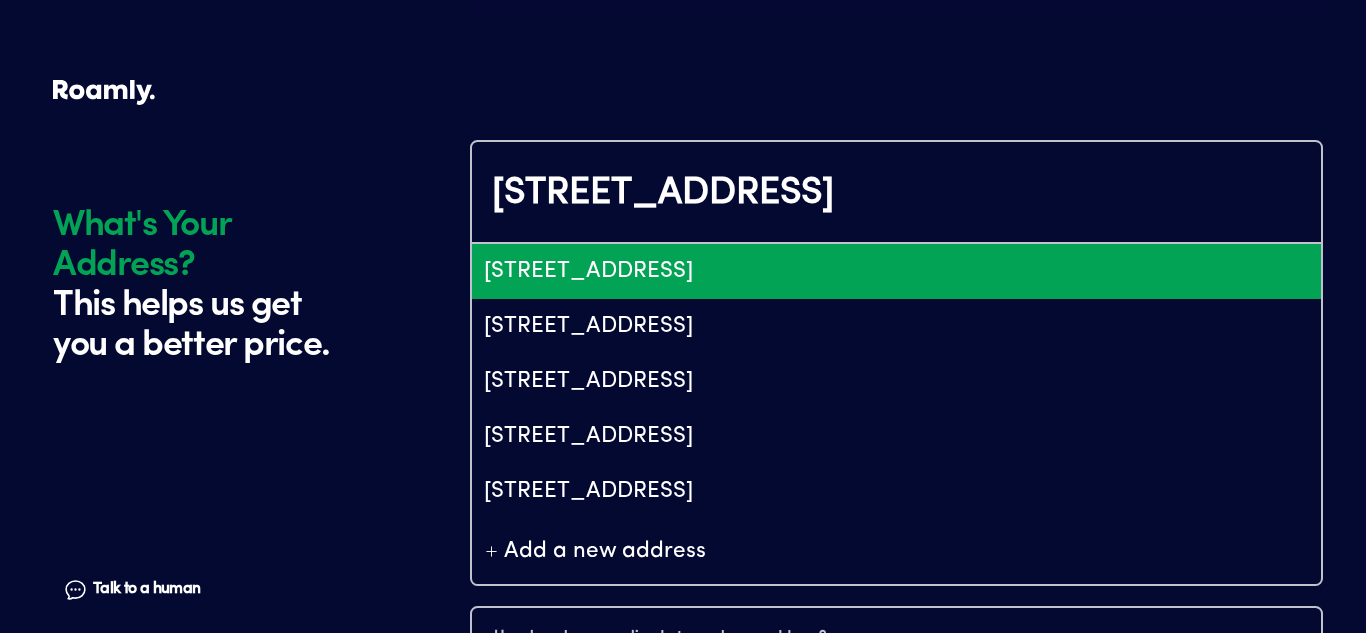 click on "[STREET_ADDRESS]" at bounding box center (896, 271) 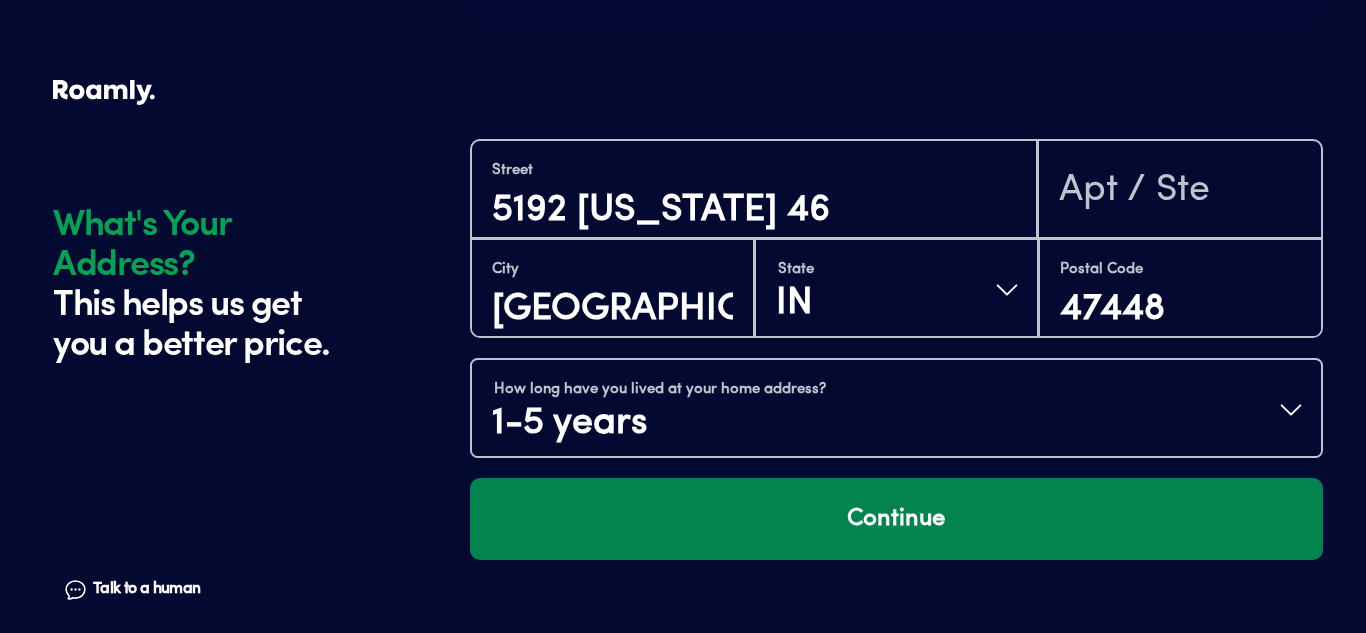 click on "Continue" at bounding box center (896, 519) 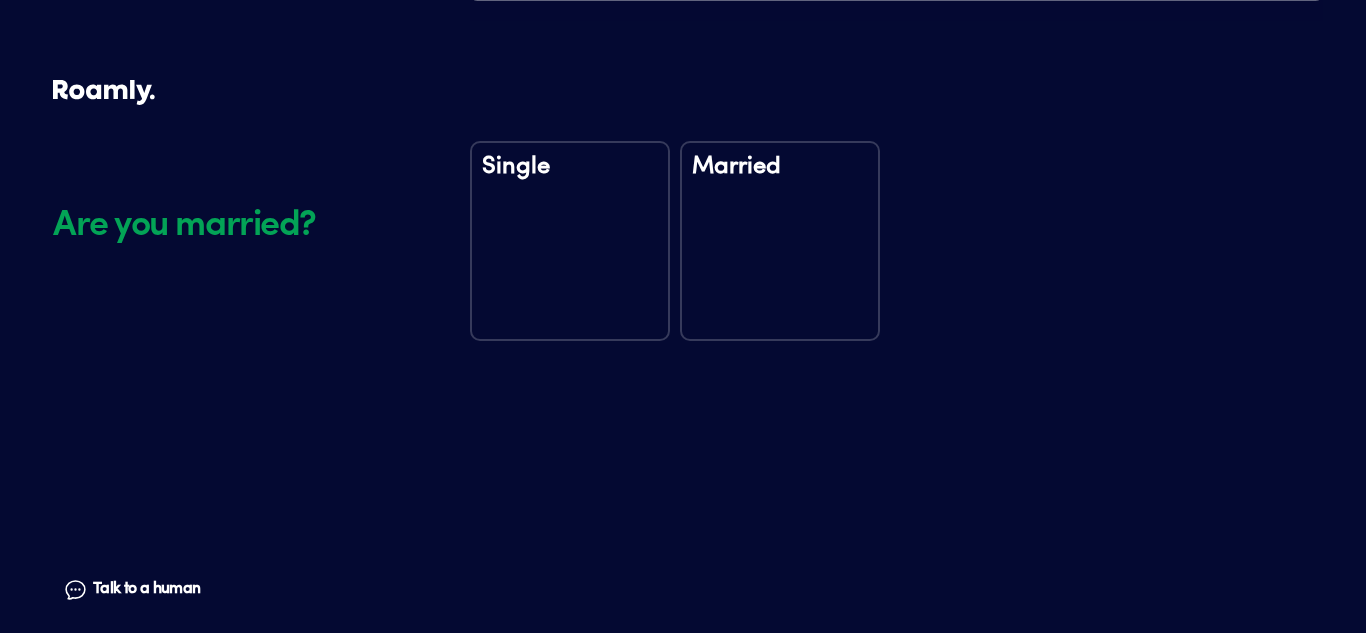 scroll, scrollTop: 2574, scrollLeft: 0, axis: vertical 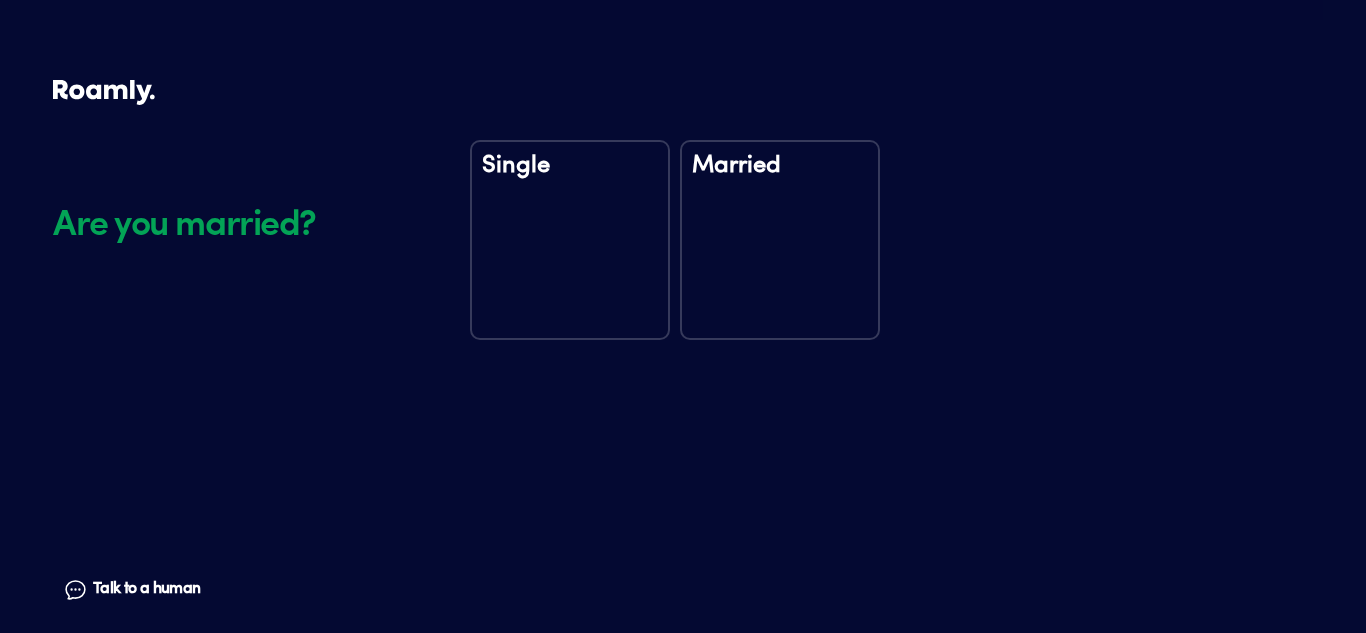 click on "Married" at bounding box center (780, 240) 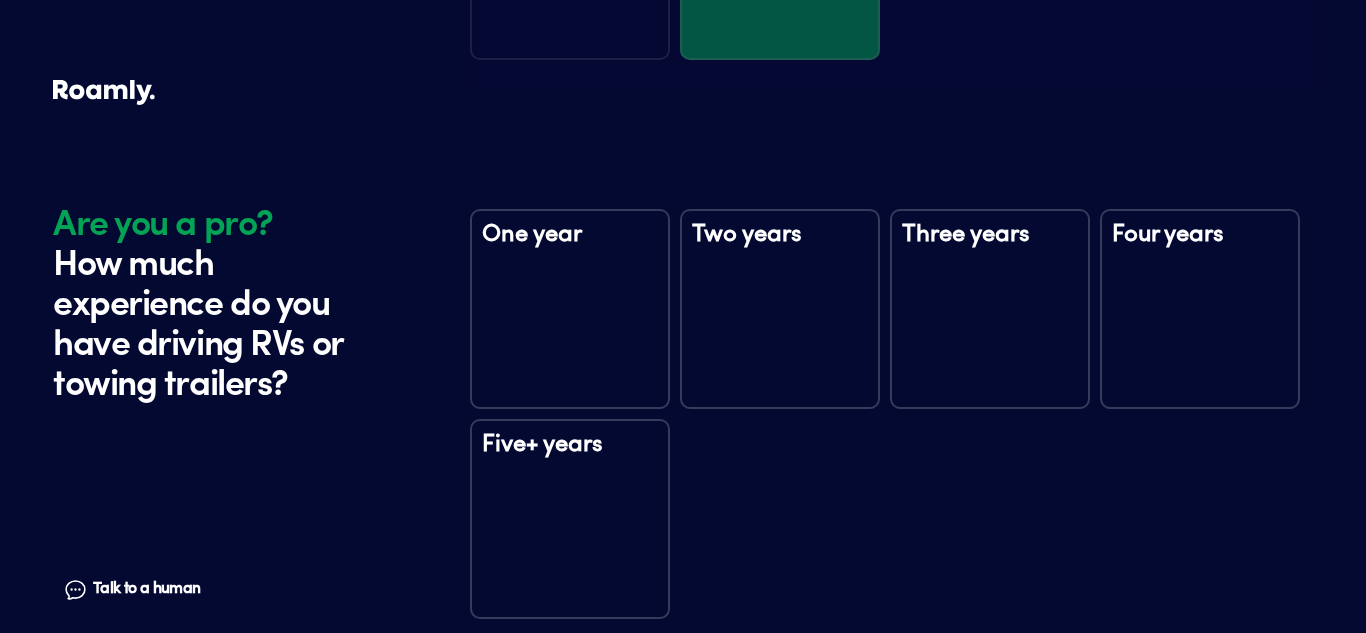scroll, scrollTop: 2964, scrollLeft: 0, axis: vertical 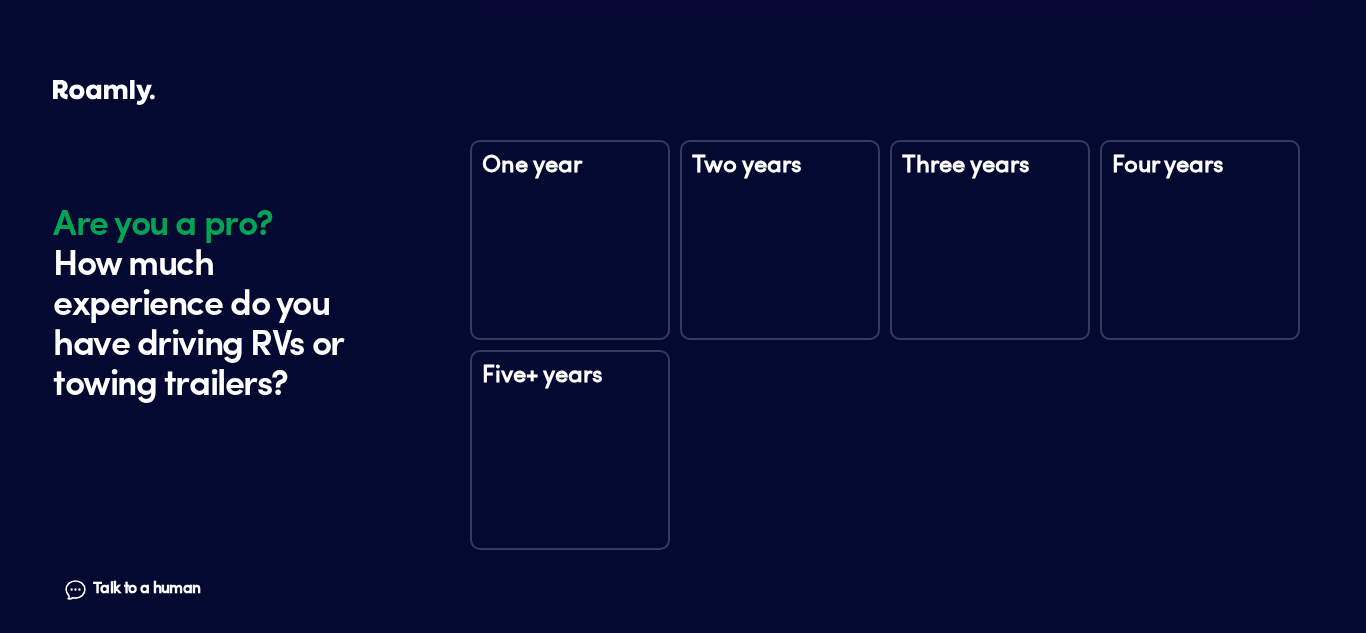 click on "Five+ years" at bounding box center (570, 450) 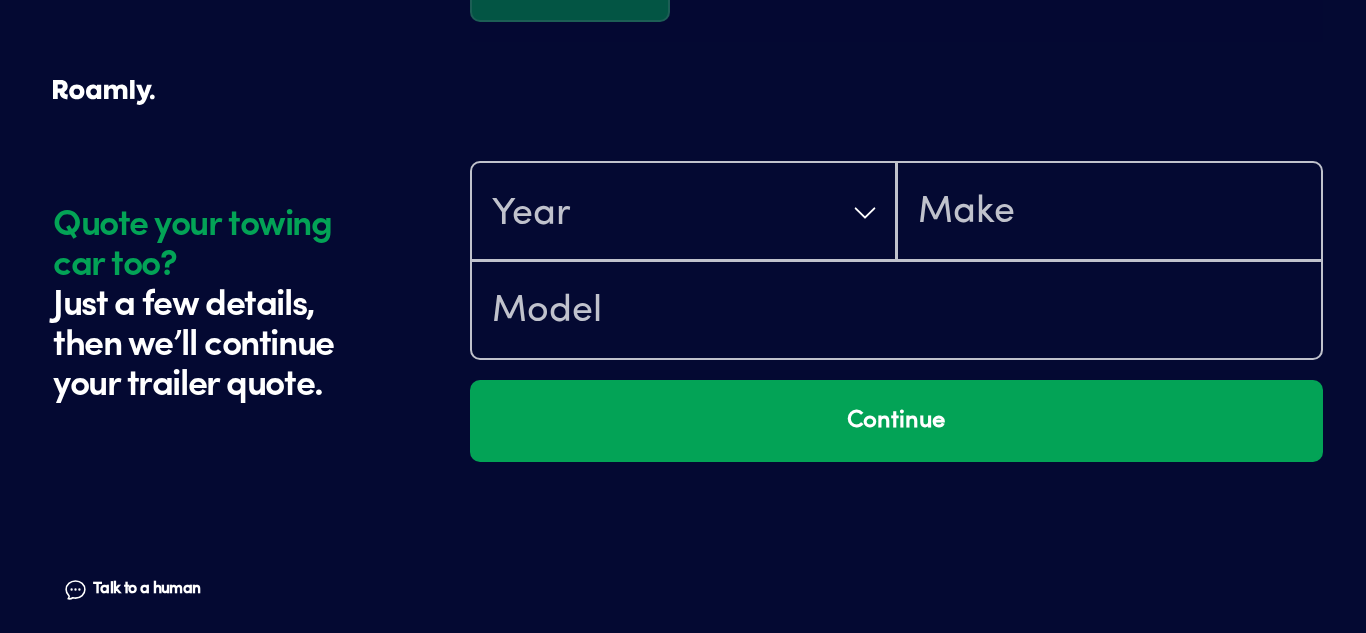 scroll, scrollTop: 3554, scrollLeft: 0, axis: vertical 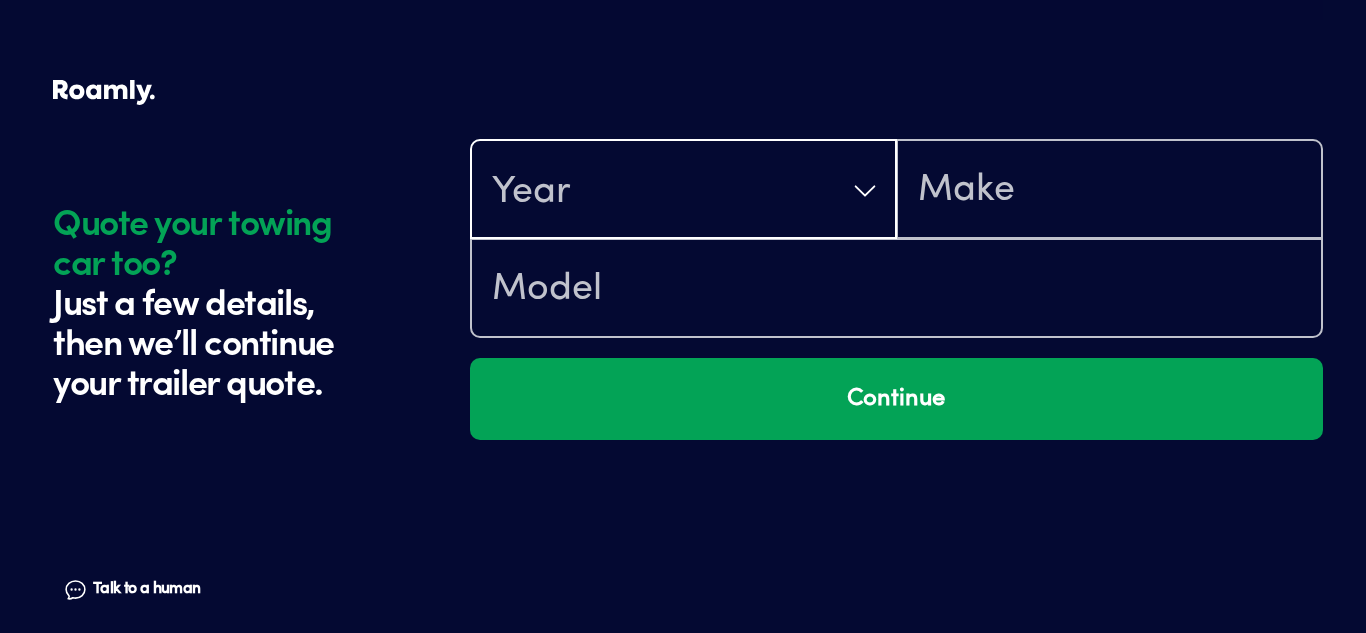 click on "Year" at bounding box center [683, 191] 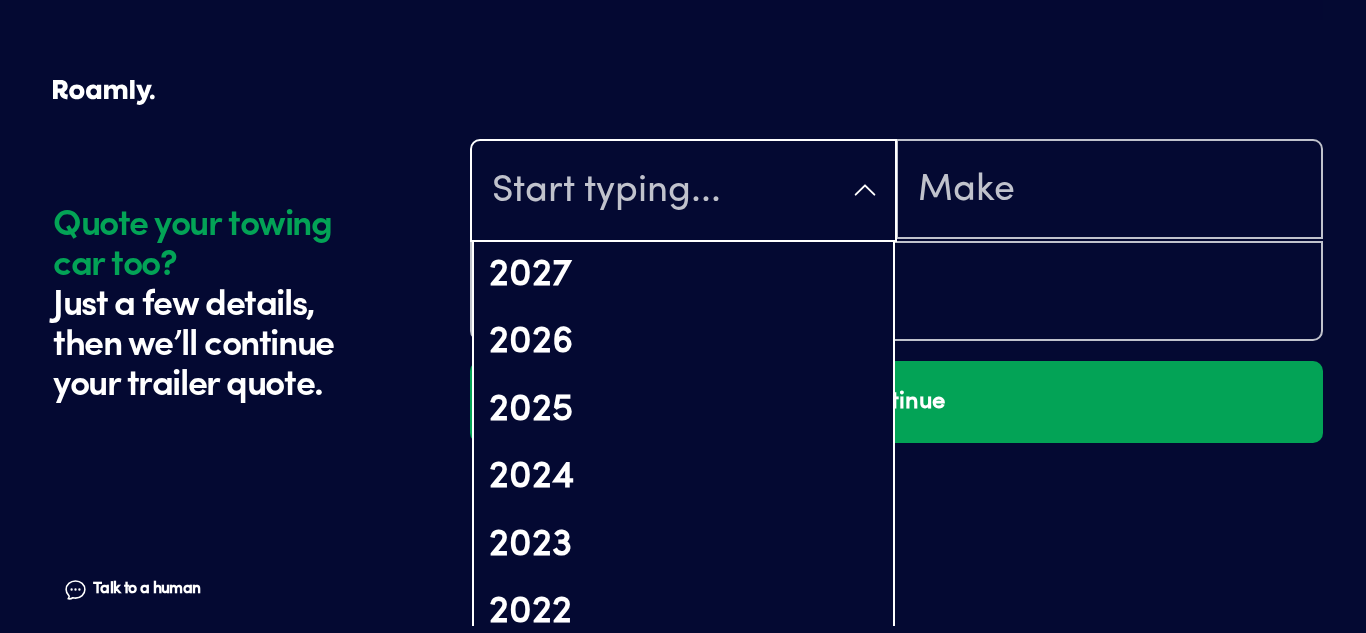 scroll, scrollTop: 112, scrollLeft: 0, axis: vertical 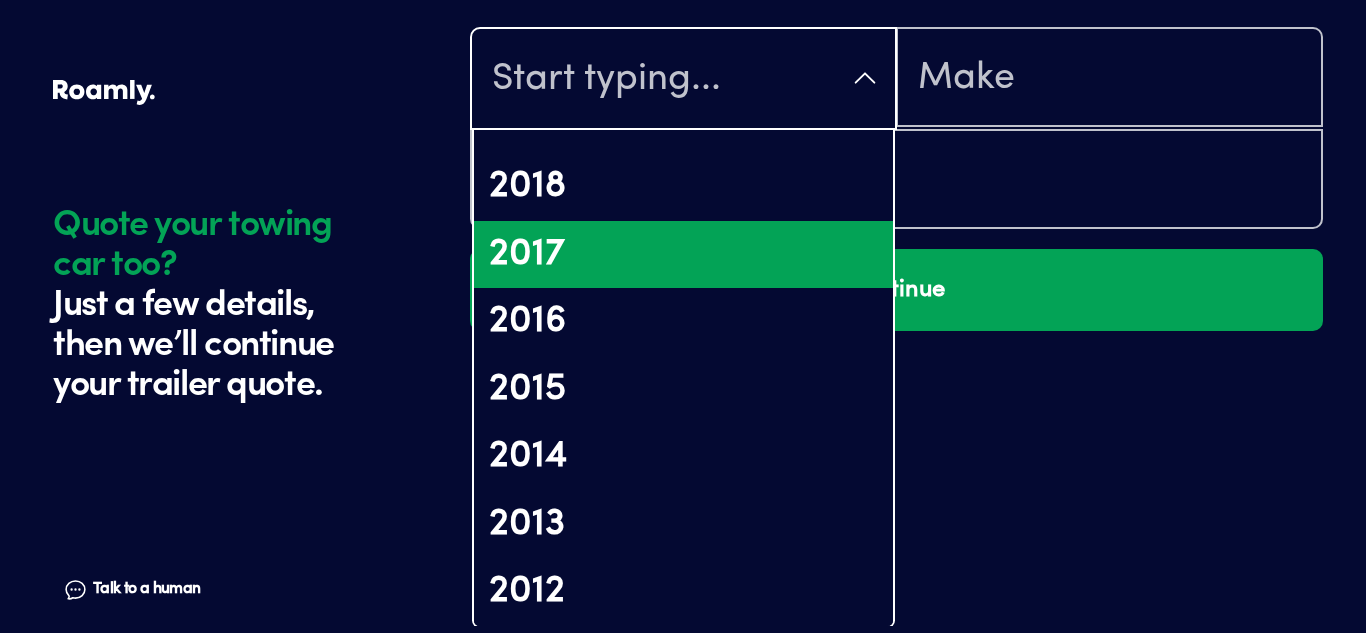 click on "2017" at bounding box center (683, 255) 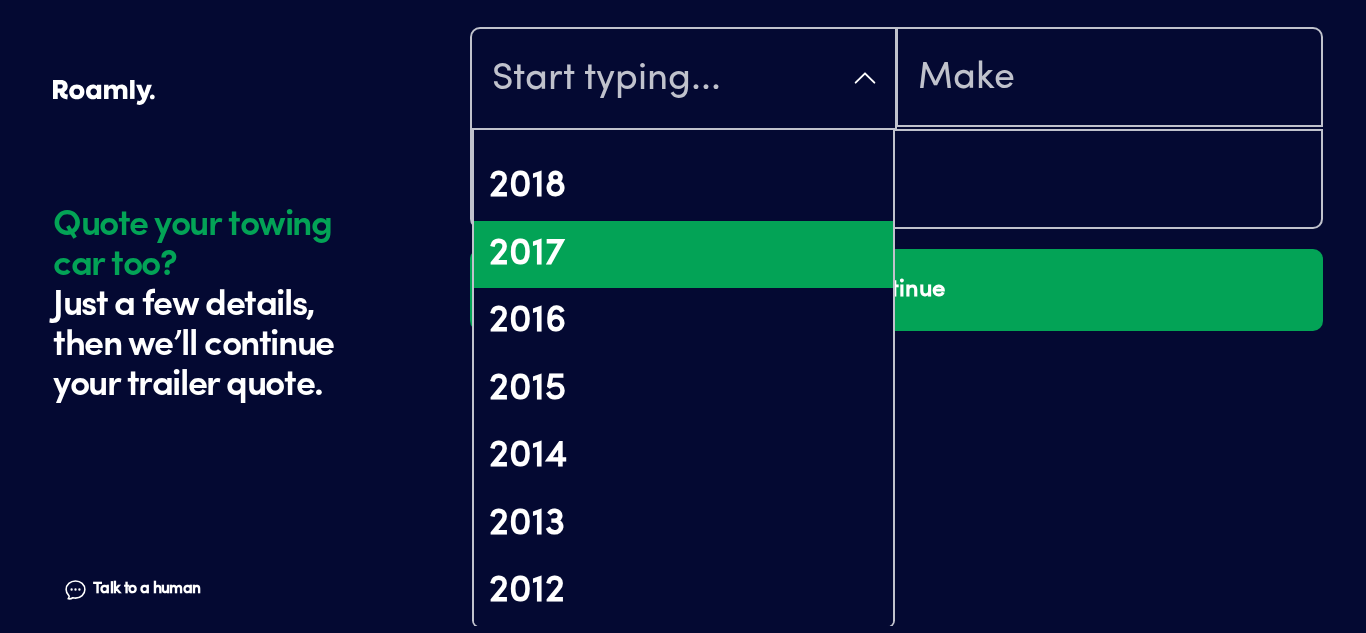 scroll, scrollTop: 0, scrollLeft: 0, axis: both 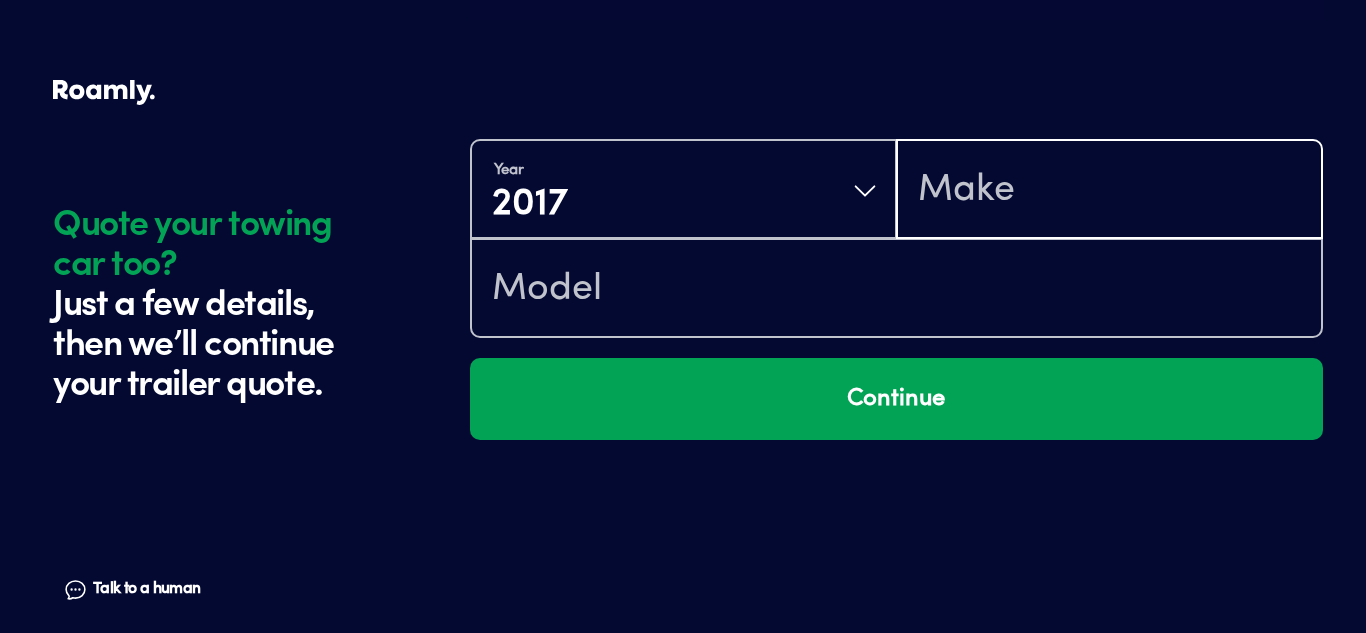 click at bounding box center (1109, 191) 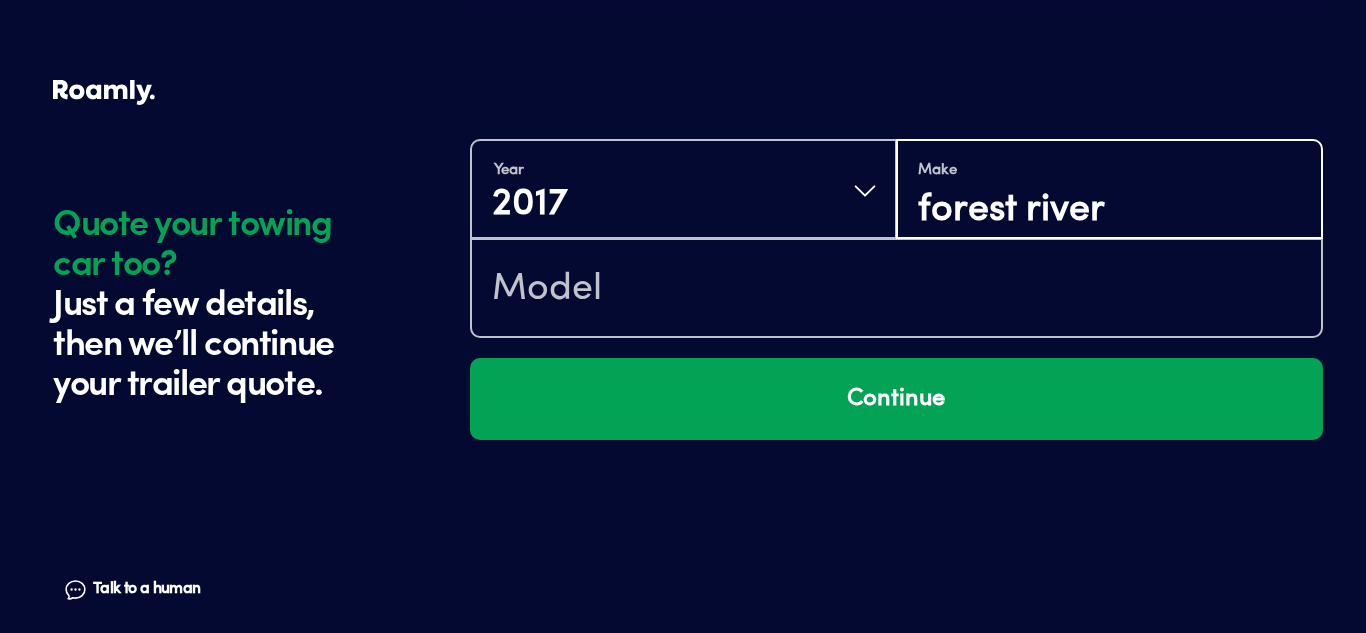 type on "forest river" 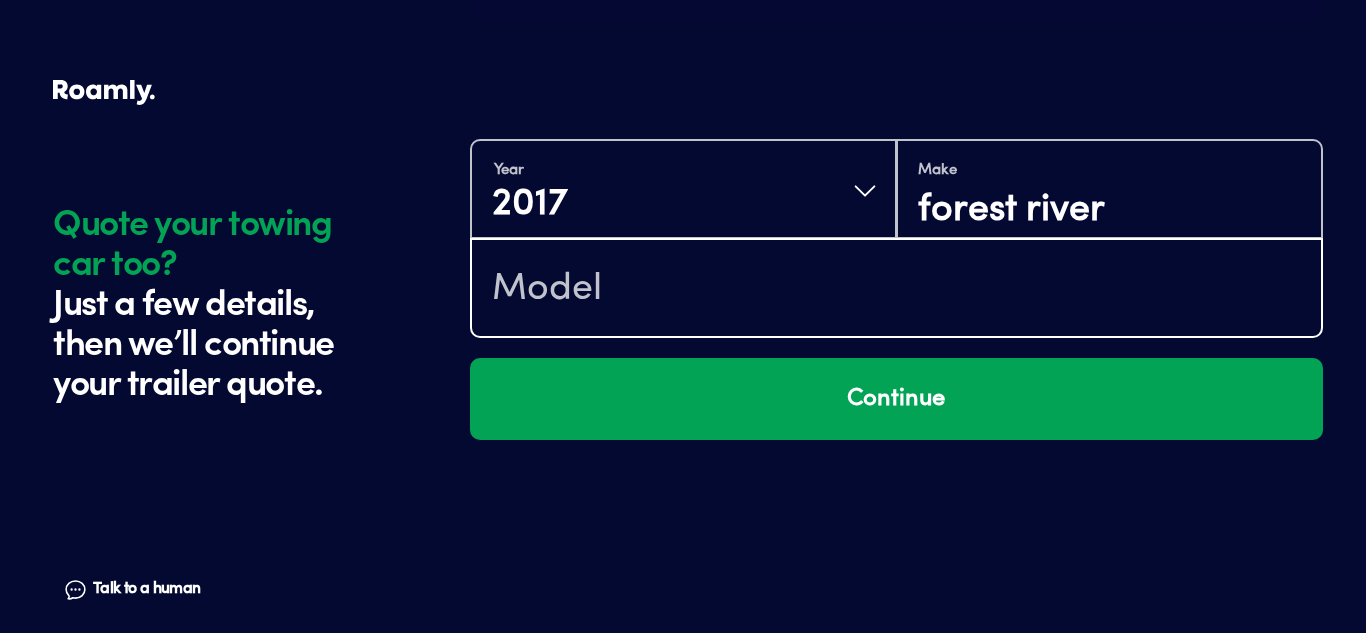 click at bounding box center [896, 290] 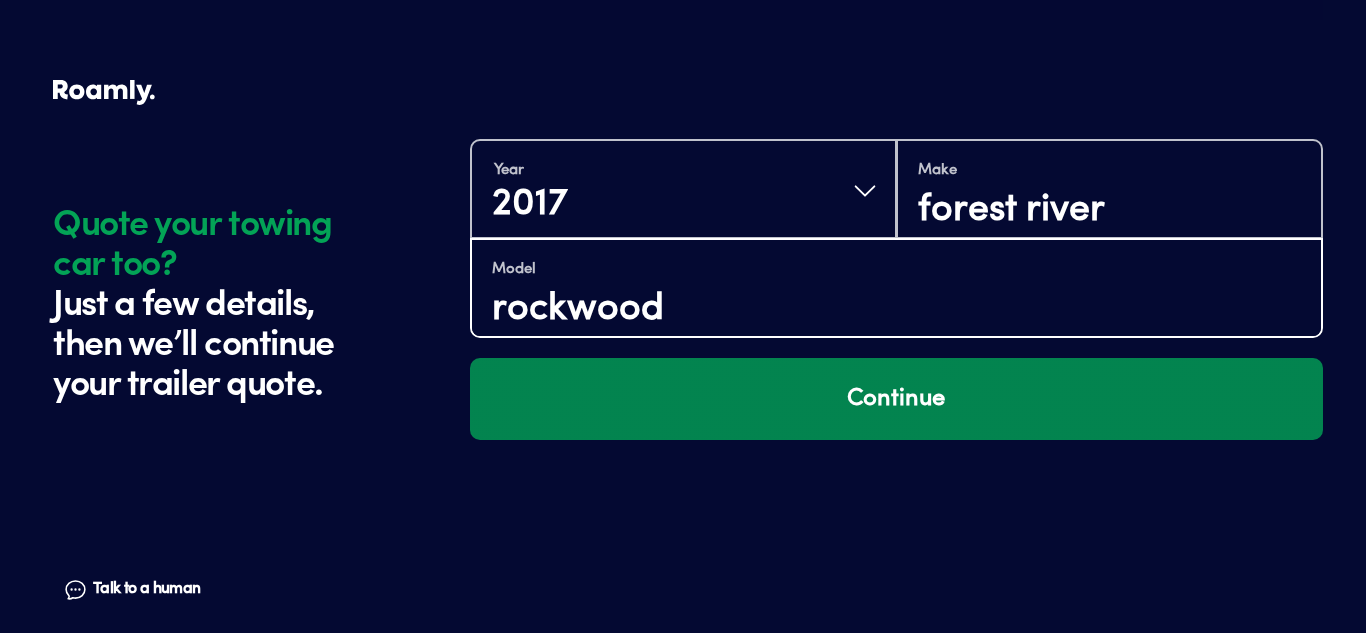 type on "rockwood" 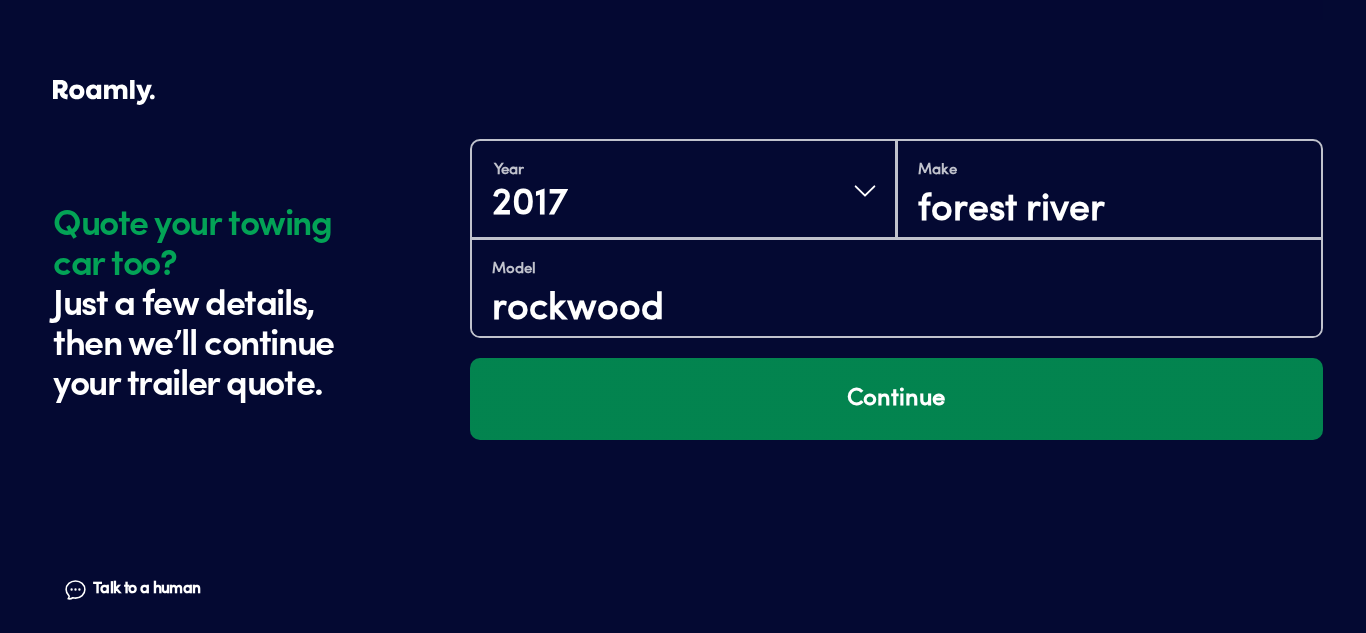 click on "Continue" at bounding box center (896, 399) 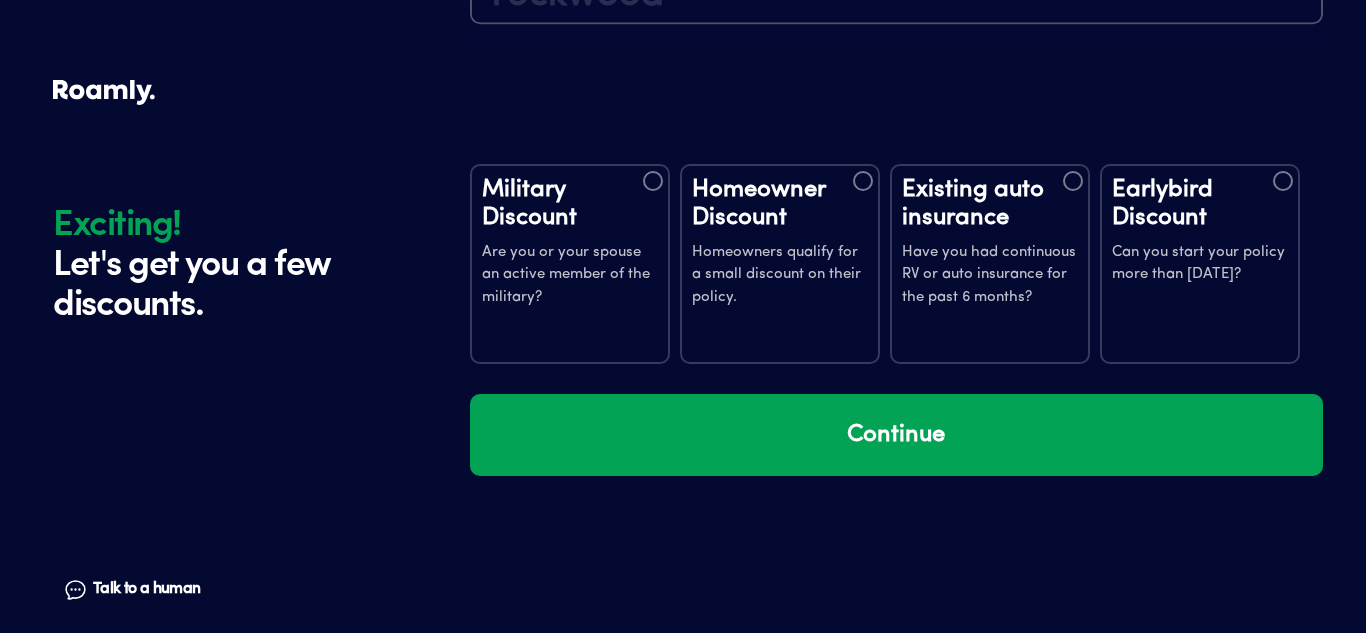 scroll, scrollTop: 3932, scrollLeft: 0, axis: vertical 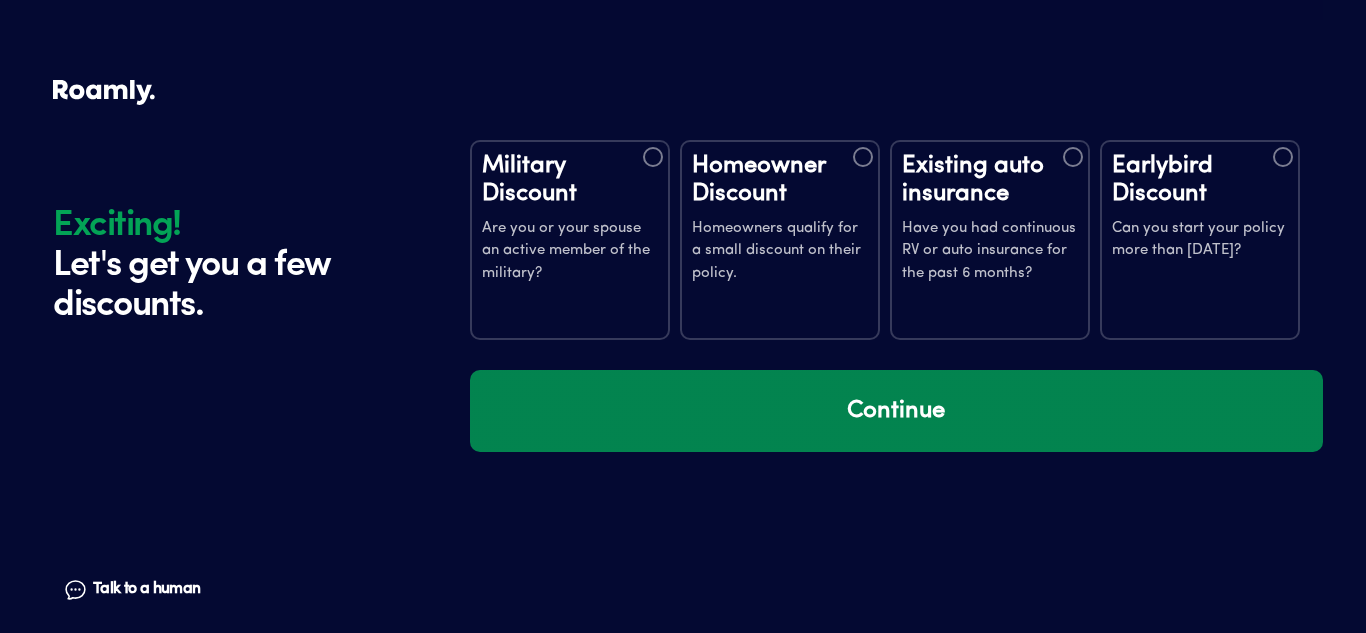 click on "Continue" at bounding box center (896, 411) 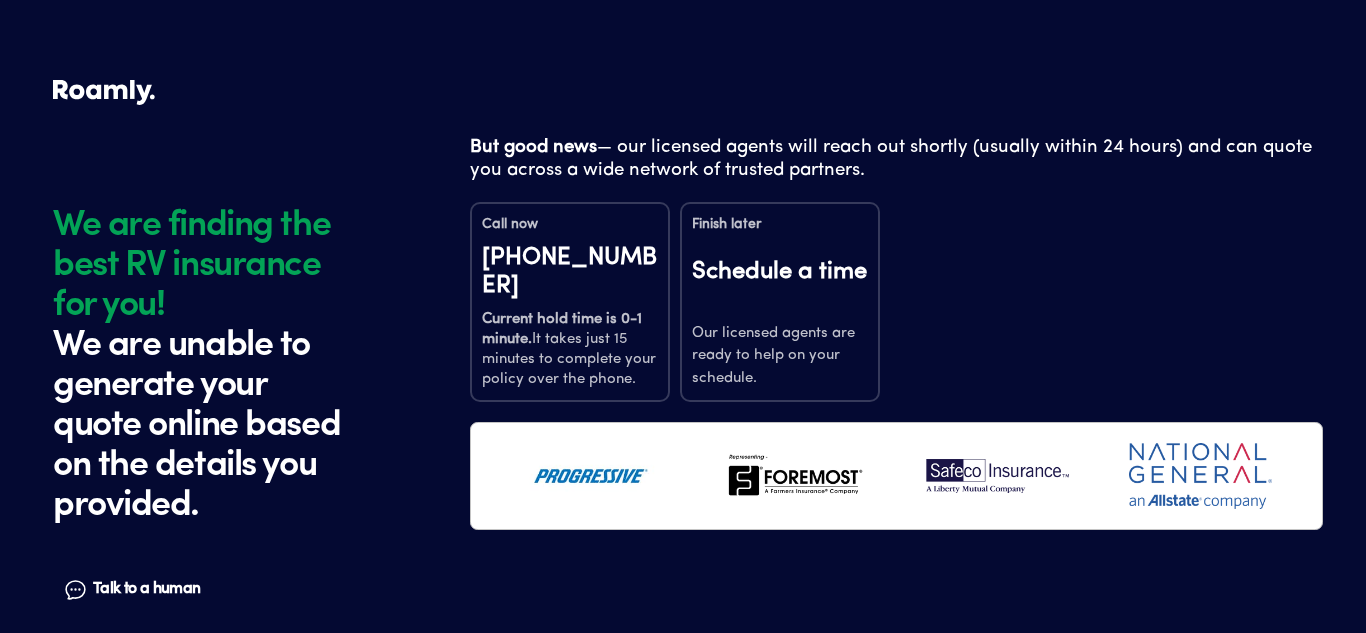 scroll, scrollTop: 0, scrollLeft: 0, axis: both 